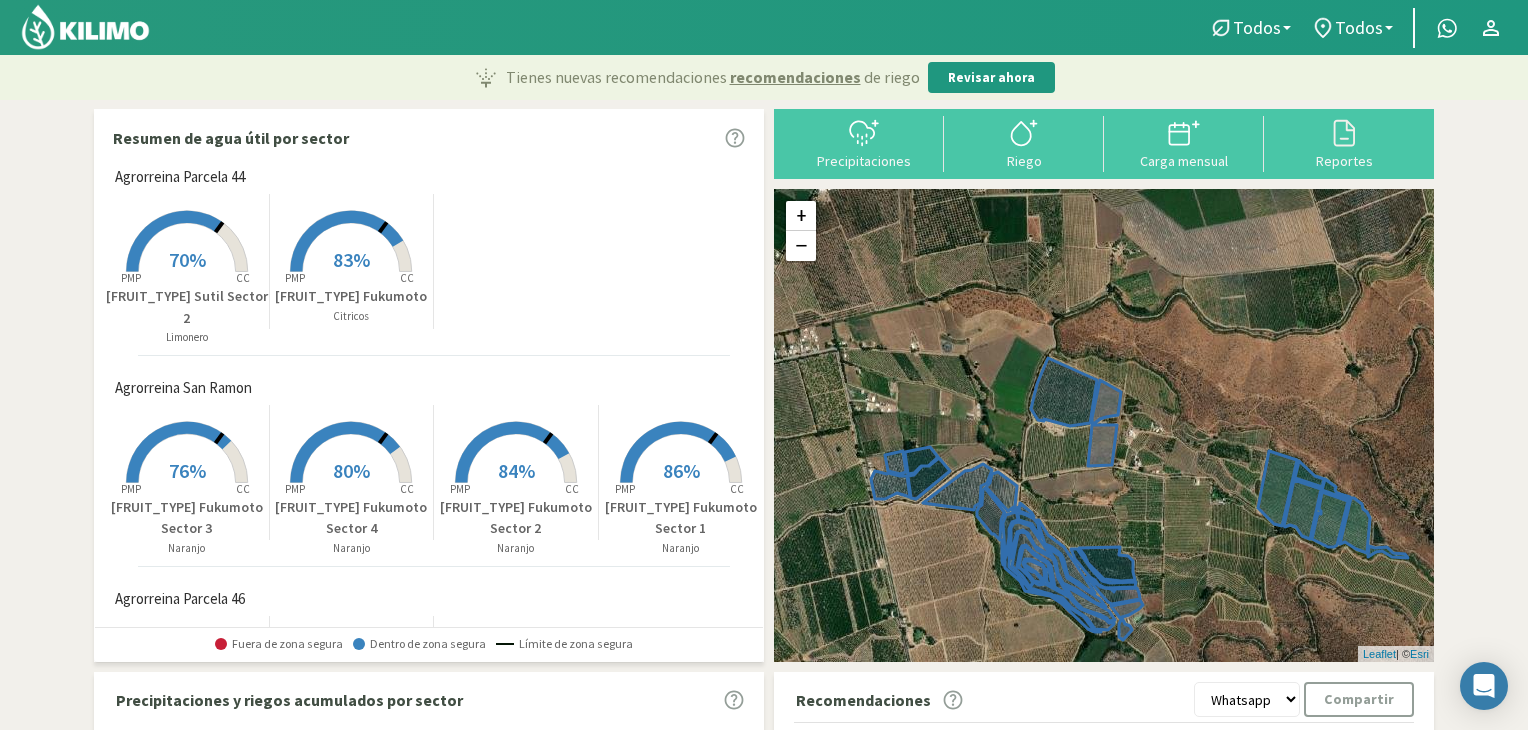 scroll, scrollTop: 0, scrollLeft: 0, axis: both 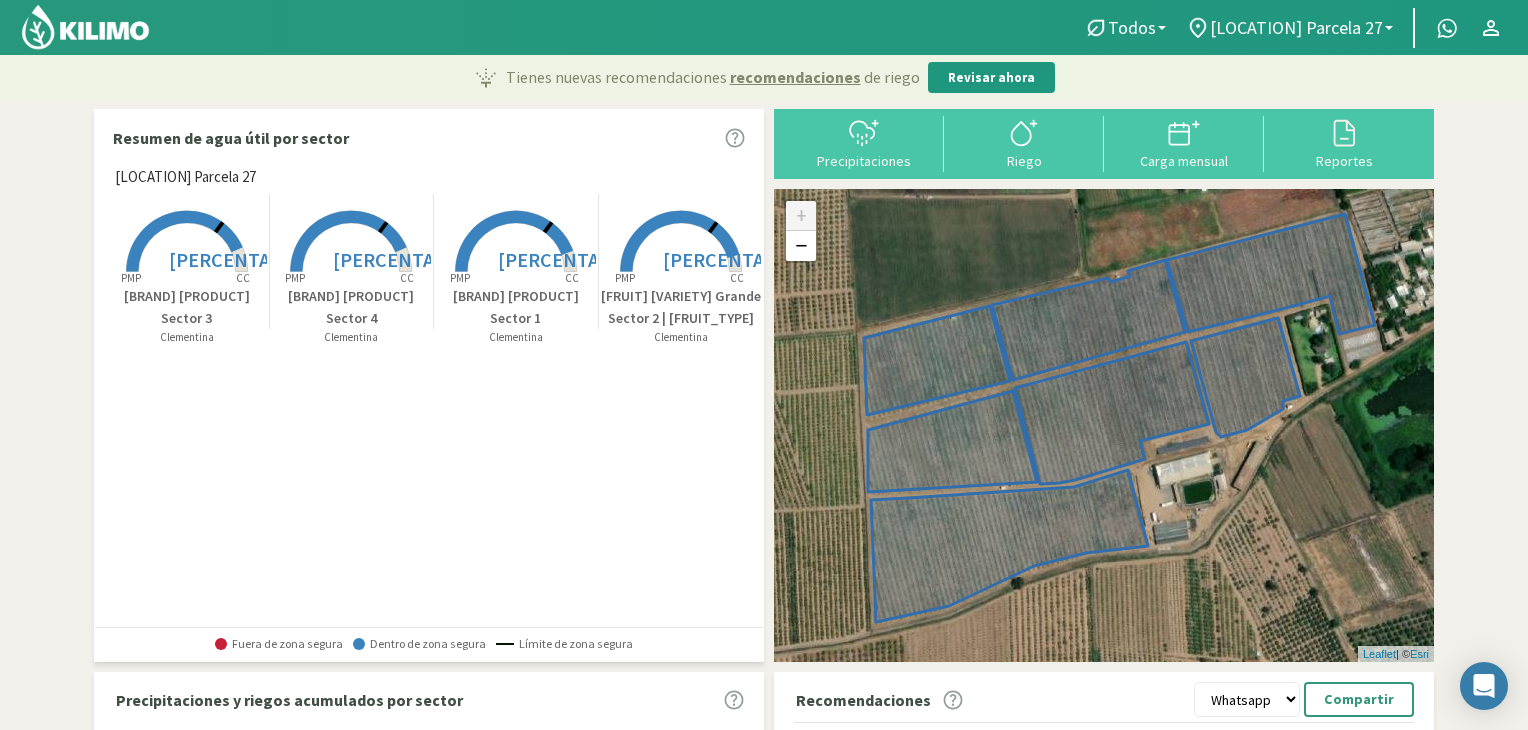 click on "[PERCENTAGE]%" at bounding box center (243, 259) 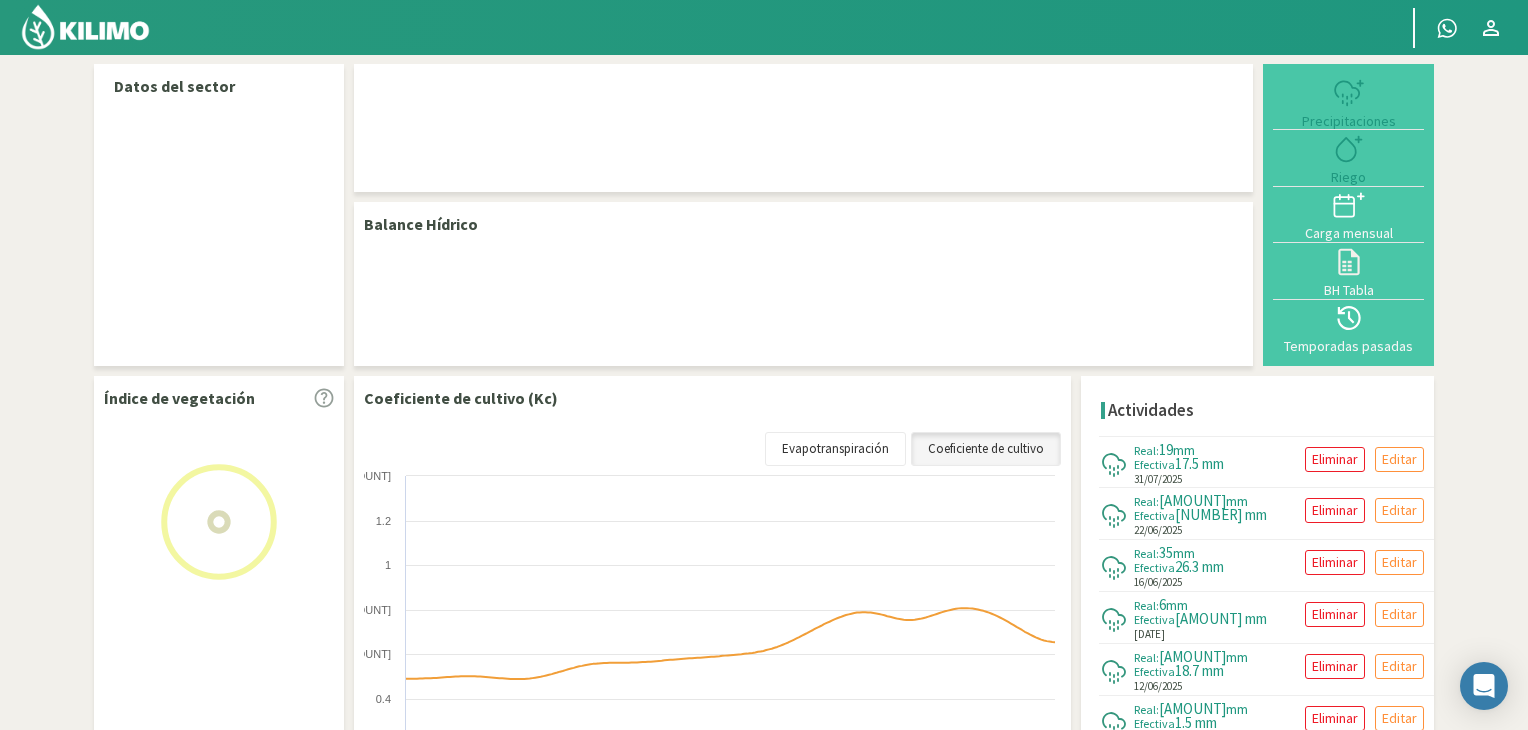 select on "2: Object" 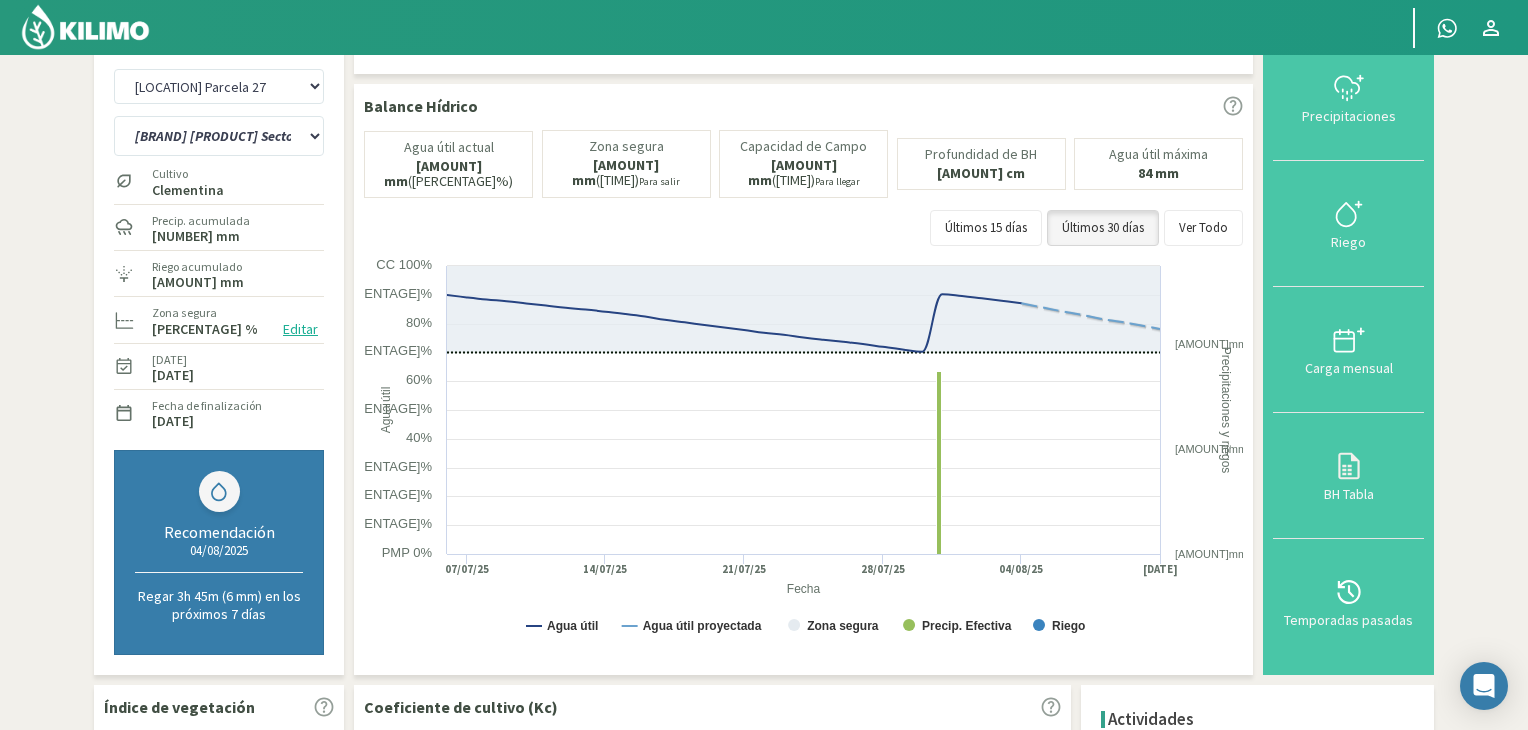 scroll, scrollTop: 0, scrollLeft: 0, axis: both 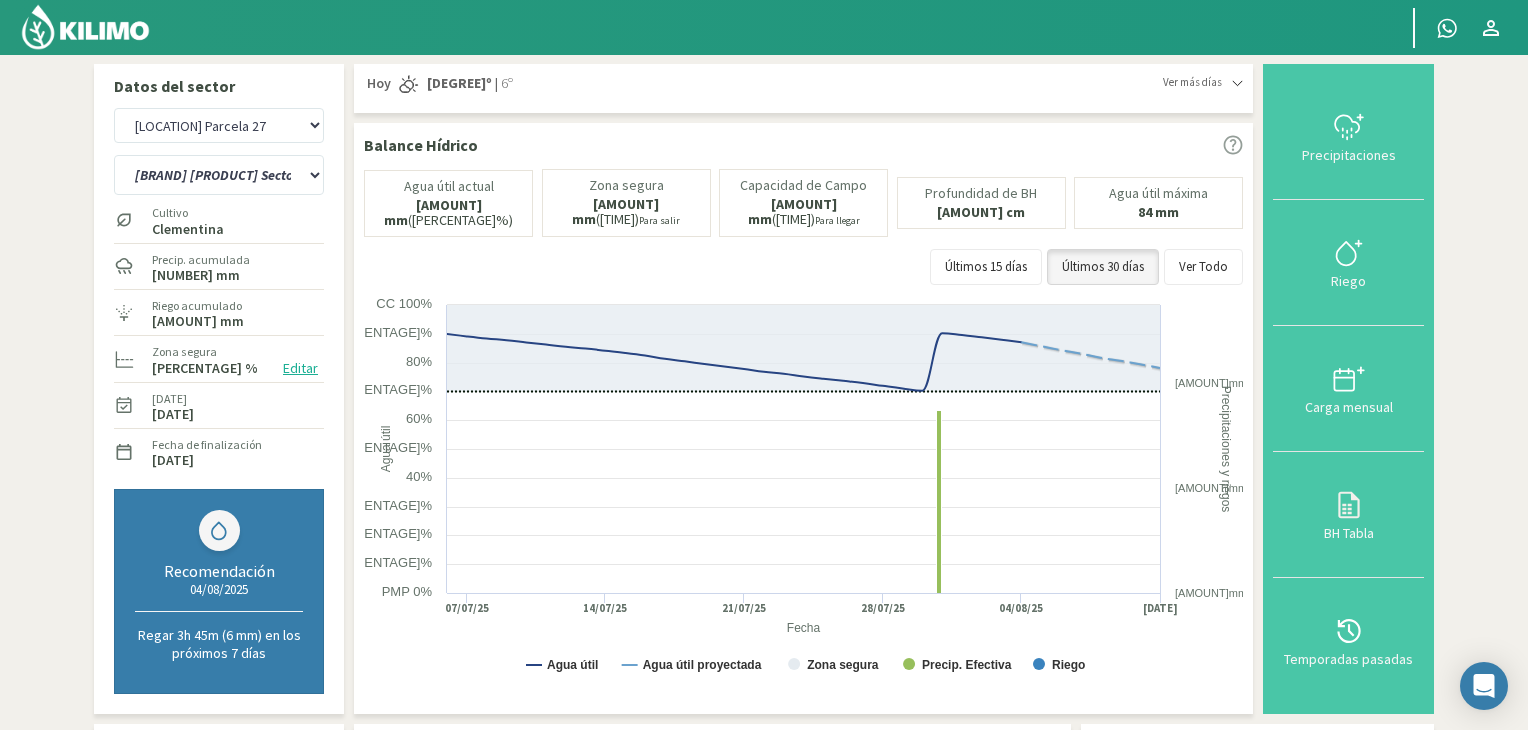 click 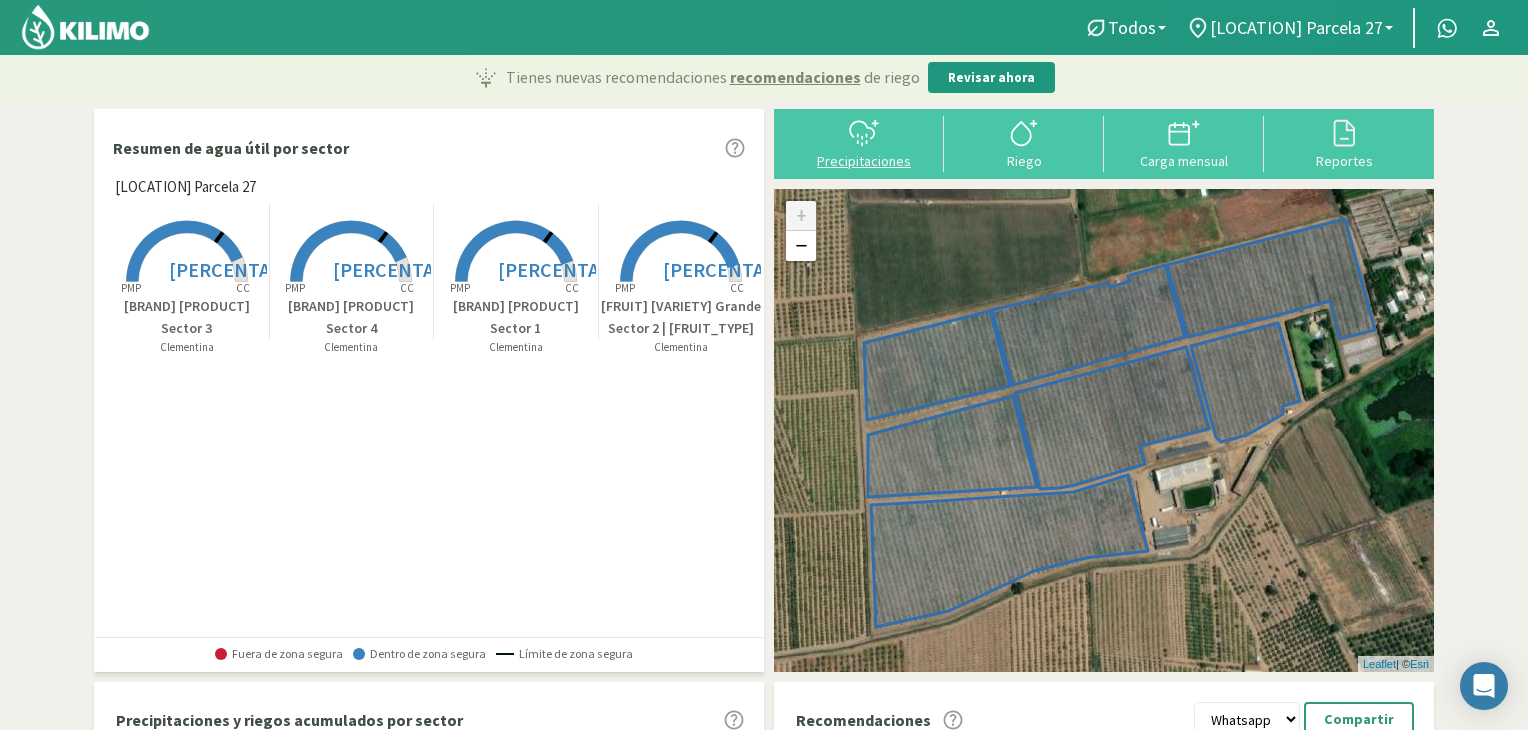 click 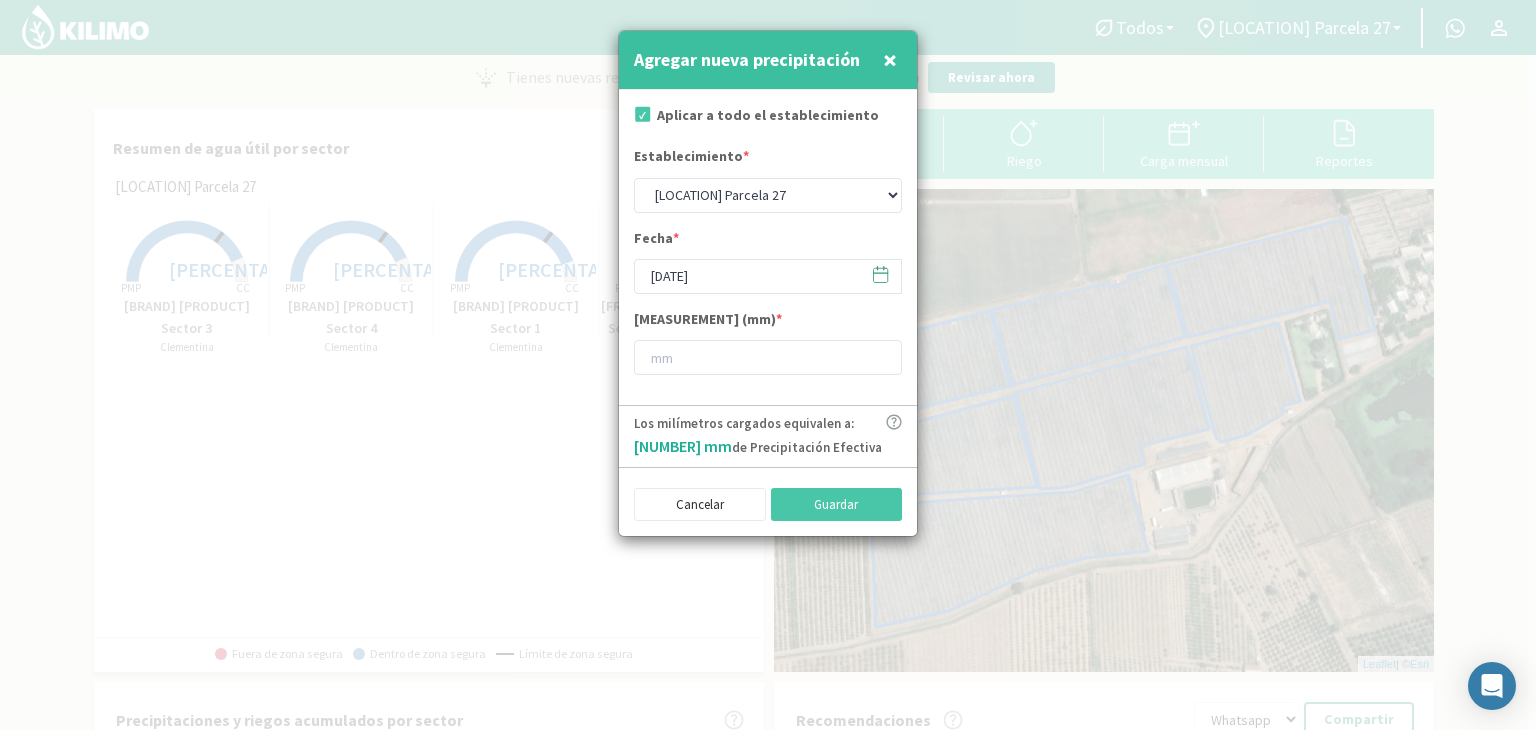 click 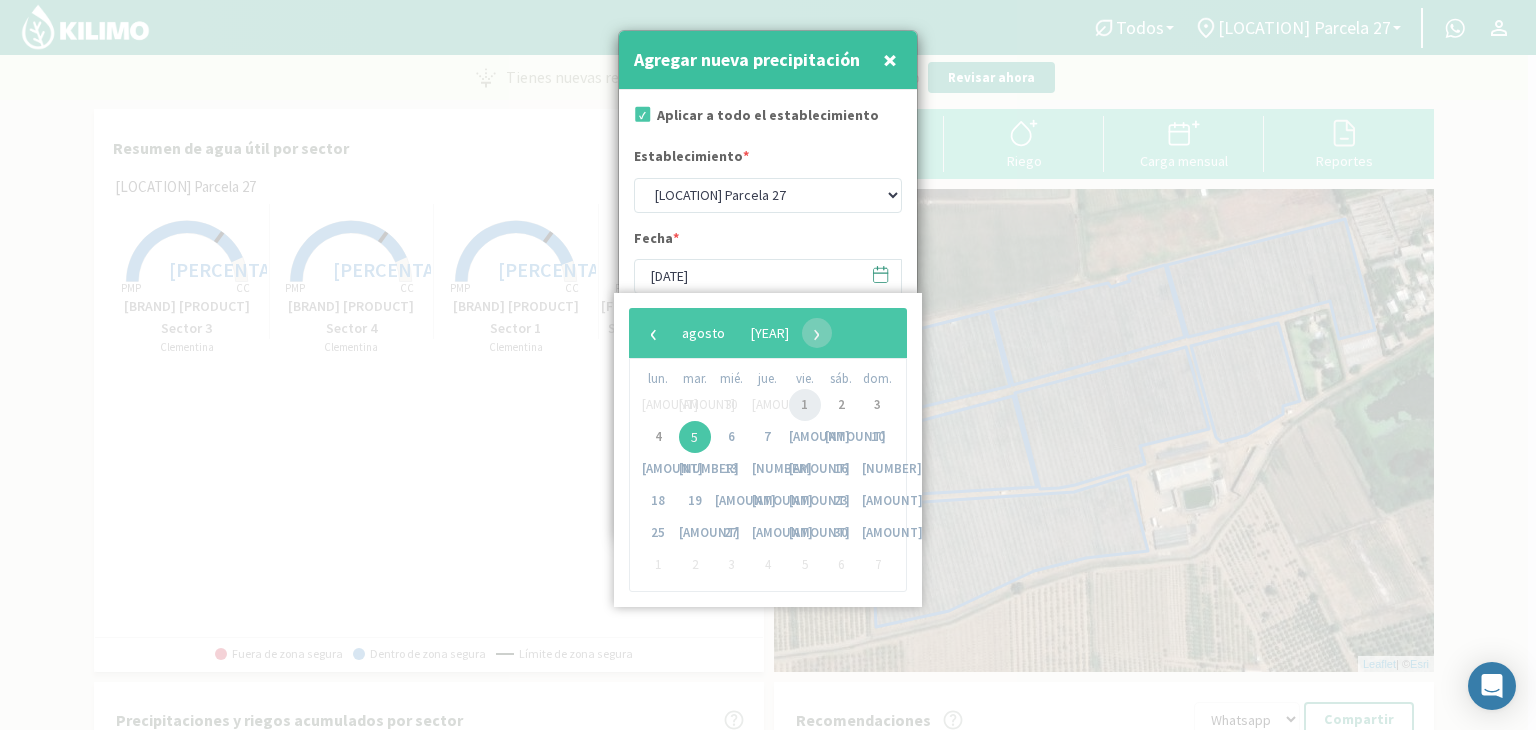 click on "1" 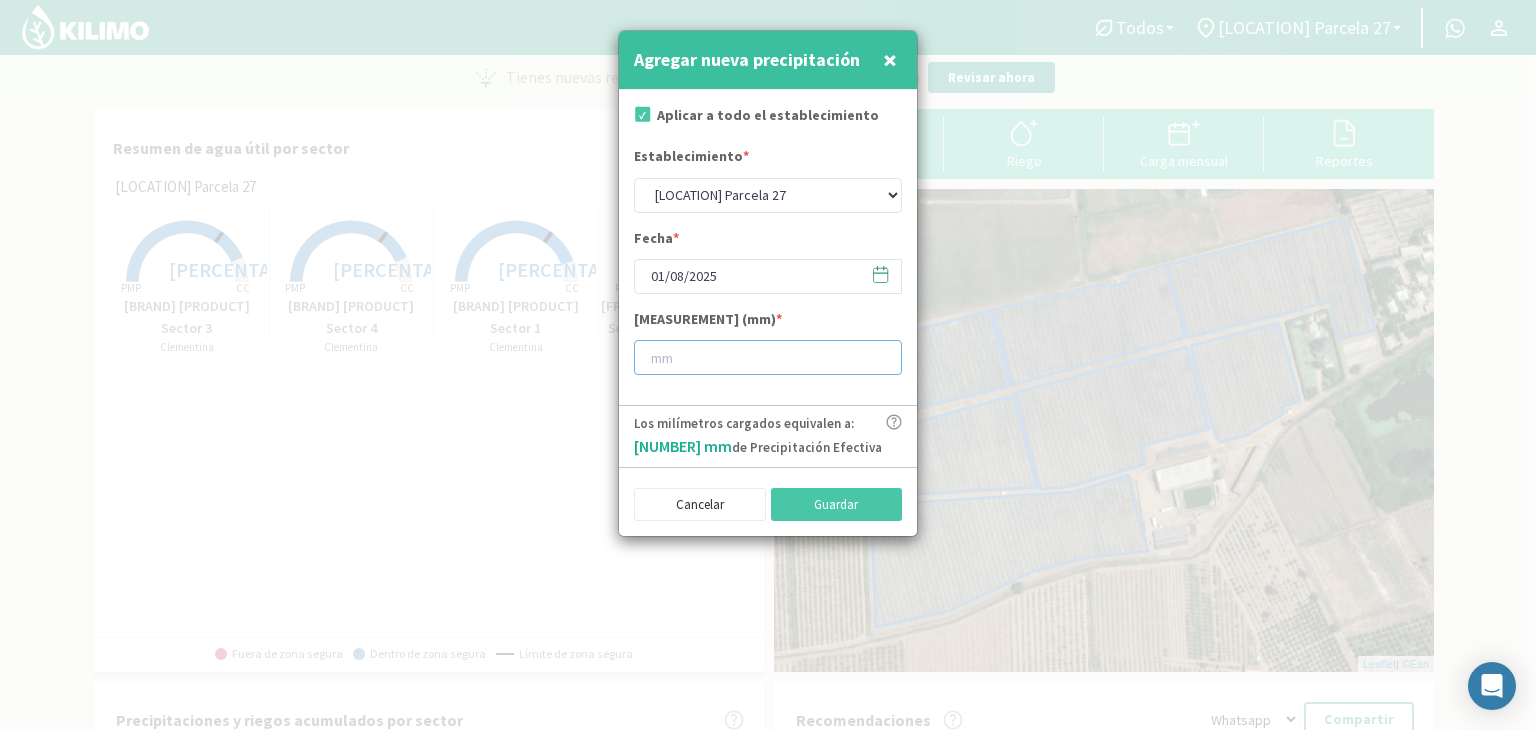 click at bounding box center (768, 357) 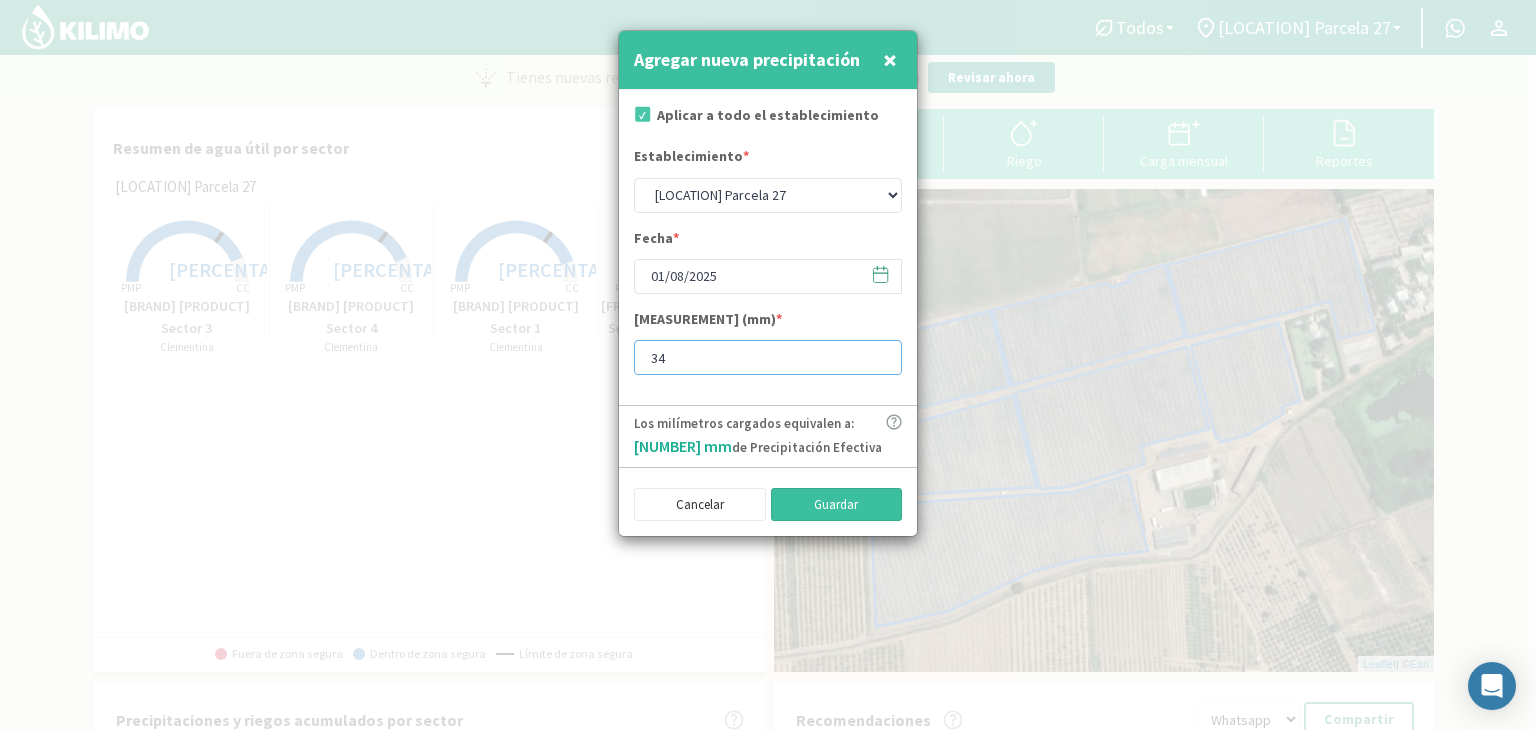 type on "34" 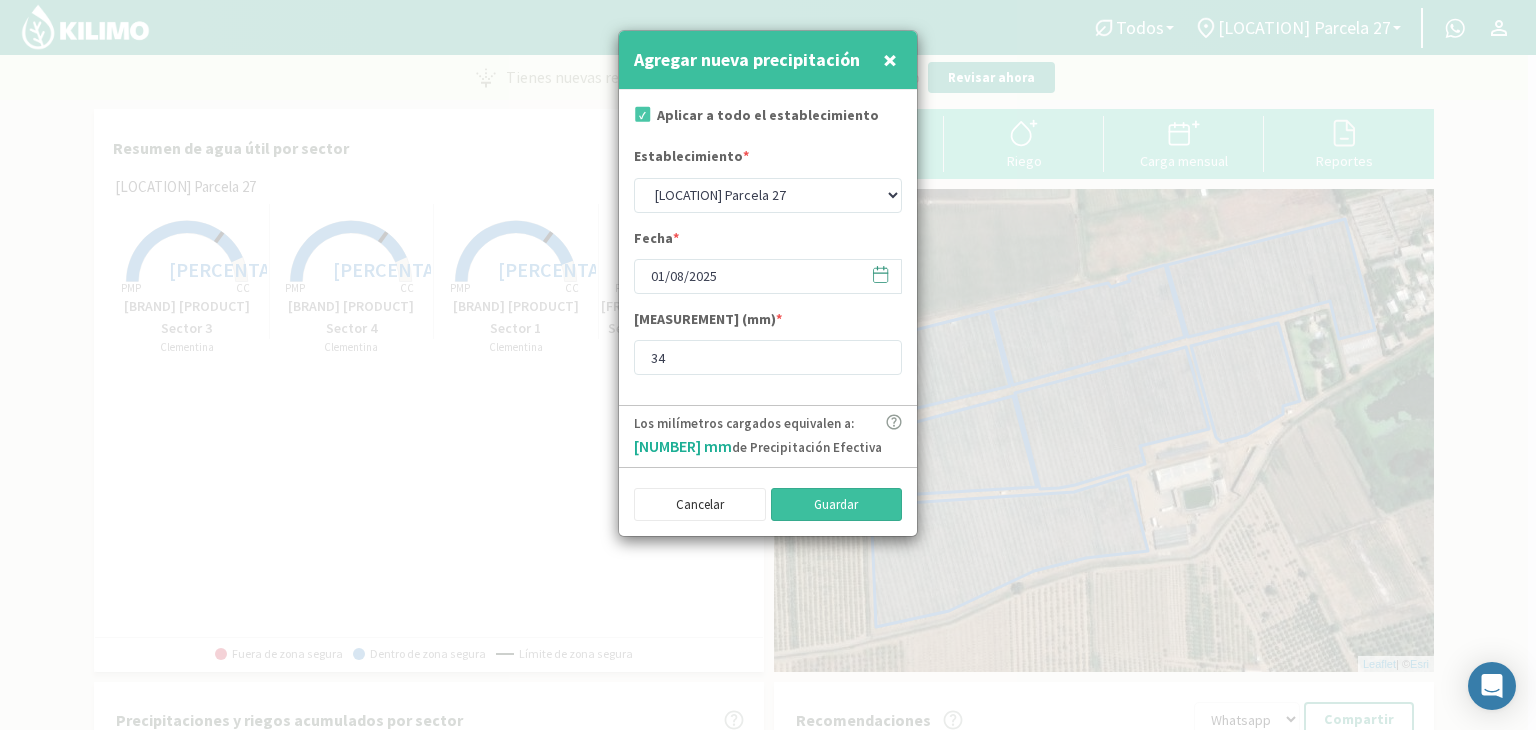 click on "Guardar" at bounding box center (837, 505) 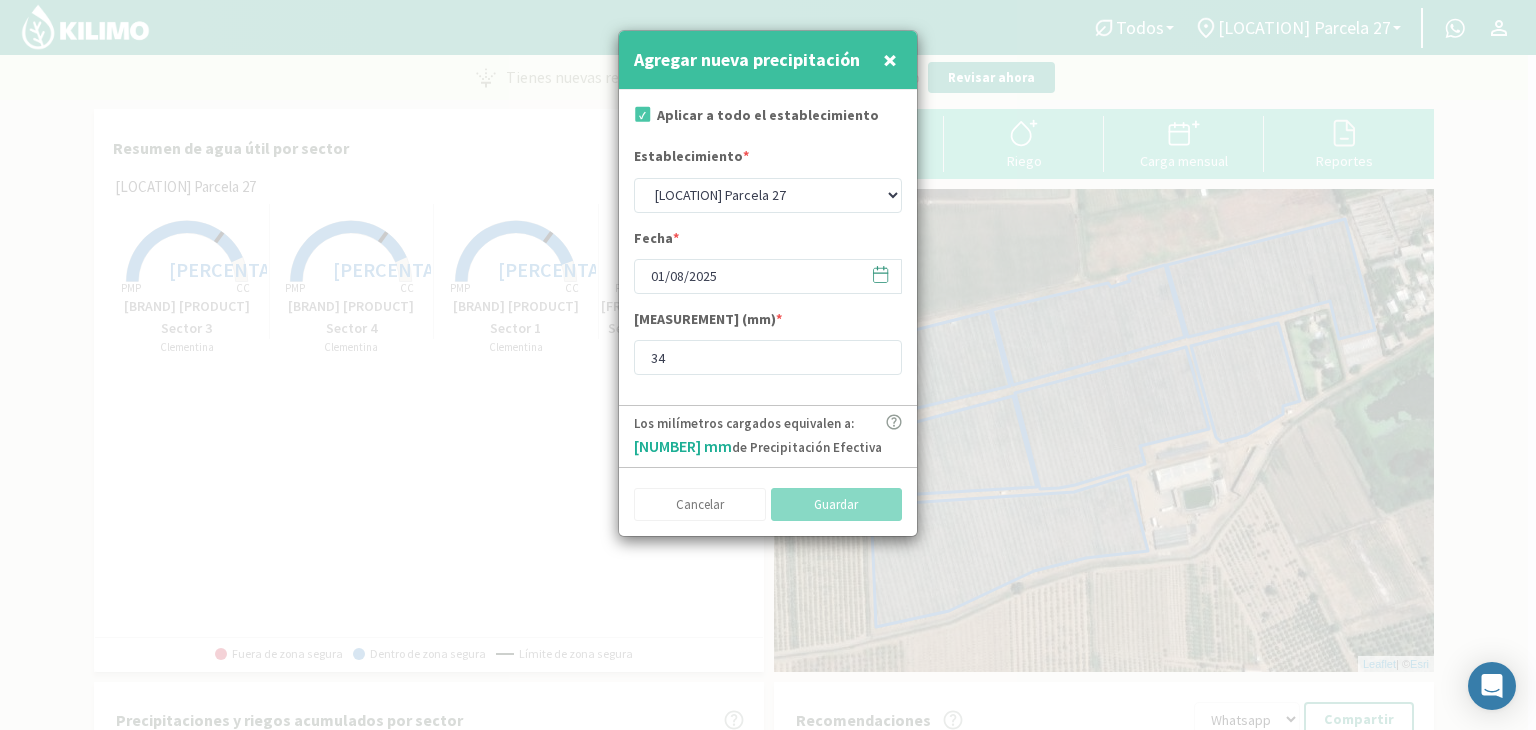 type on "[DATE]" 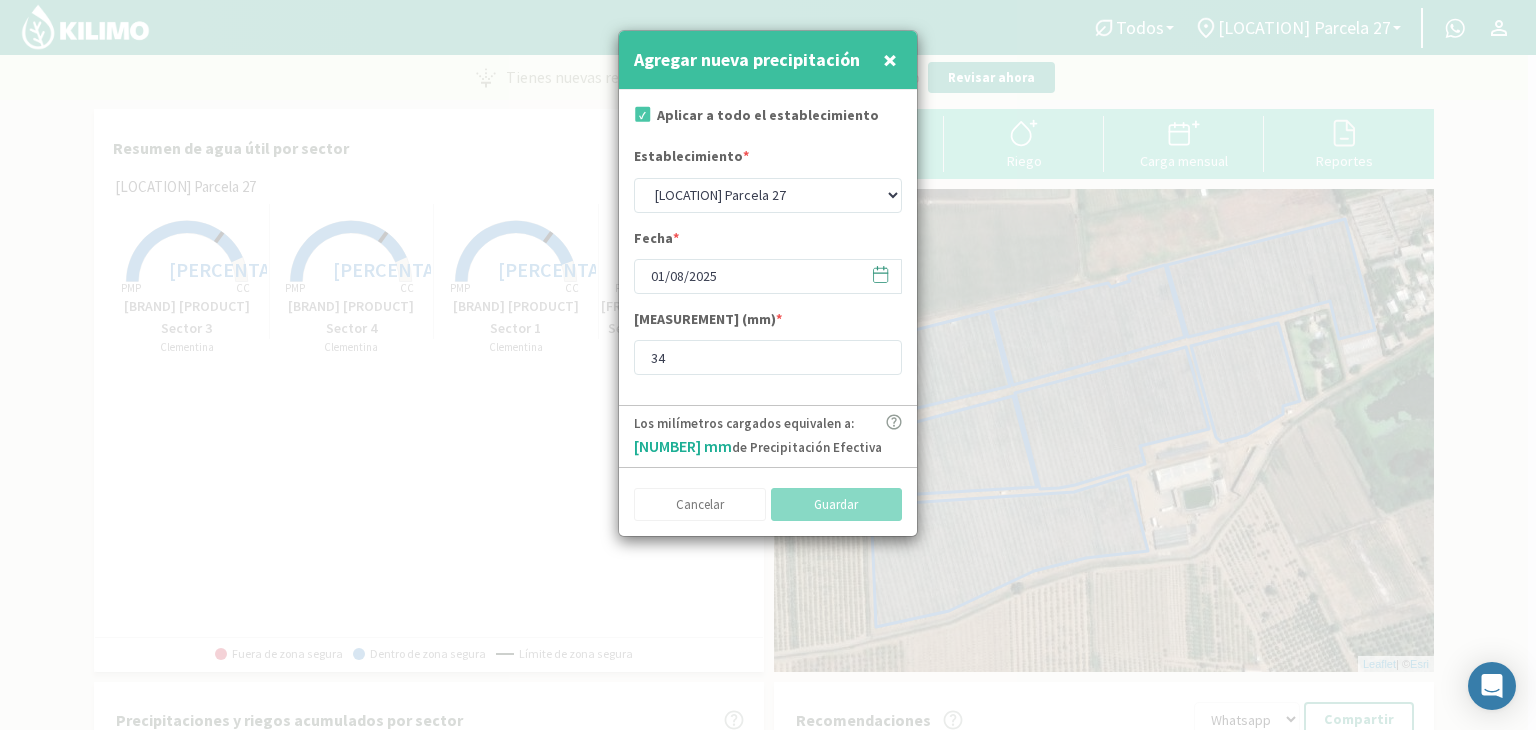 type 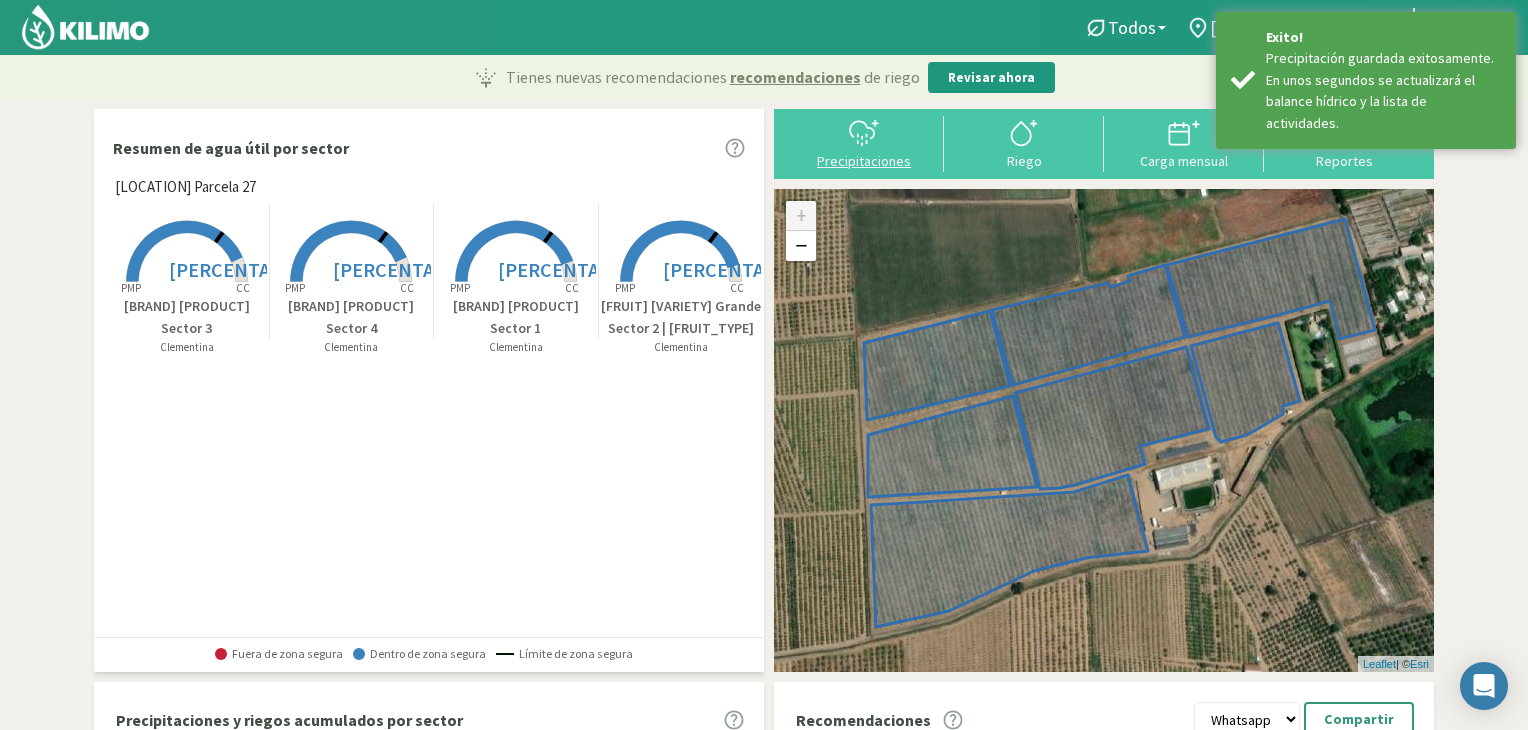 click on "Precipitaciones" at bounding box center (864, 161) 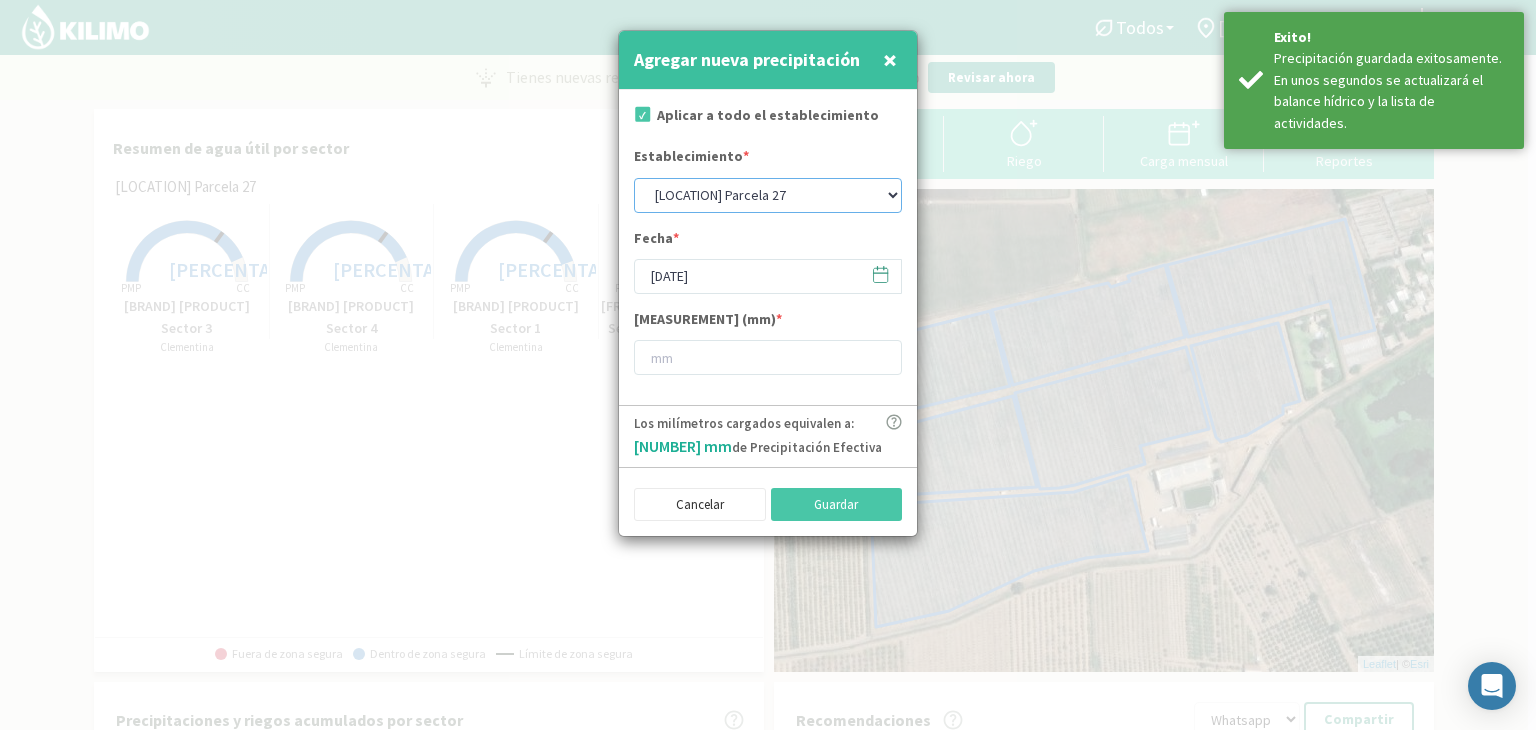 click on "Agrorreina Parcela 27 Agrorreina Parcela 42 Agrorreina Parcela 44 Agrorreina Parcela 46 Agrorreina Parcela 47 Agrorreina San Ramon" at bounding box center [768, 195] 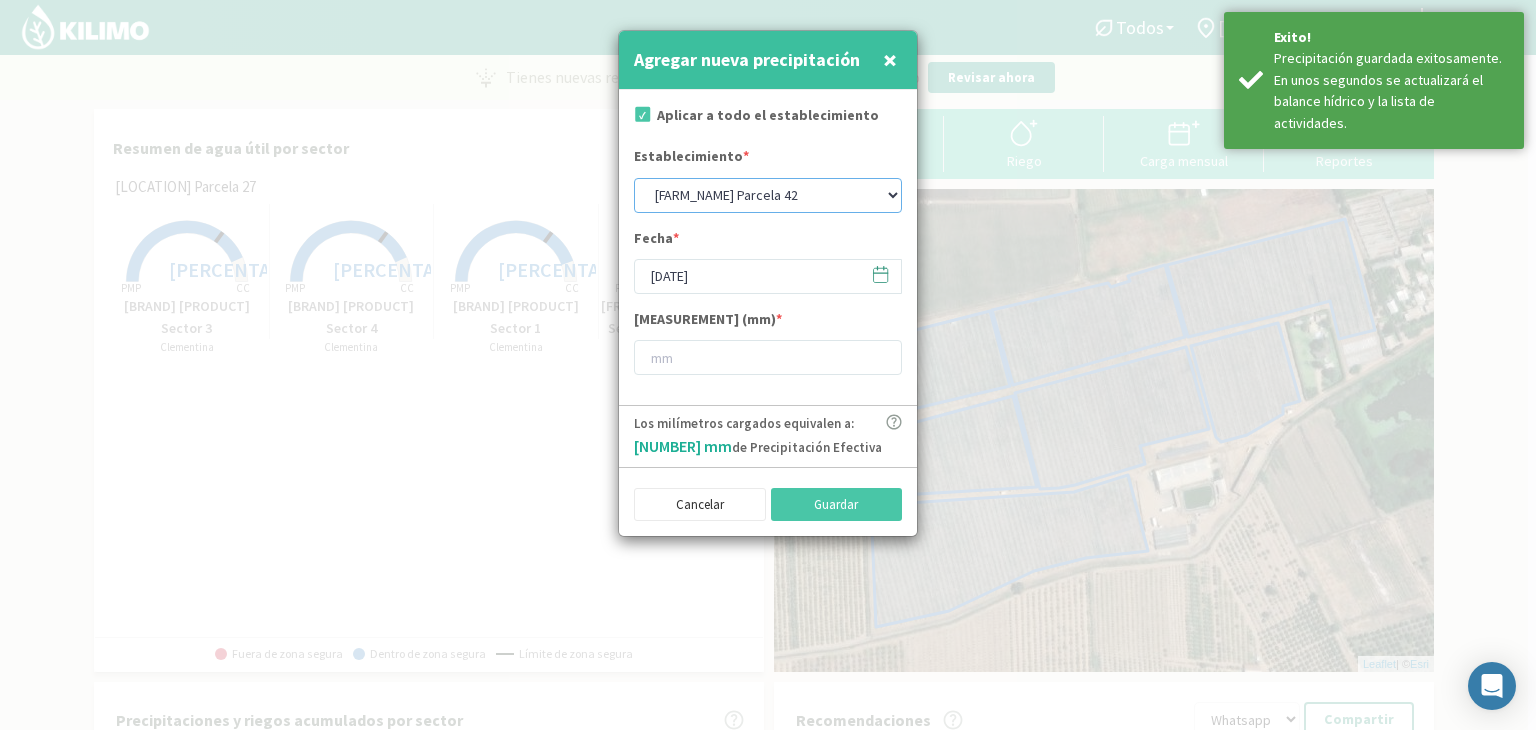 click on "Agrorreina Parcela 27 Agrorreina Parcela 42 Agrorreina Parcela 44 Agrorreina Parcela 46 Agrorreina Parcela 47 Agrorreina San Ramon" at bounding box center (768, 195) 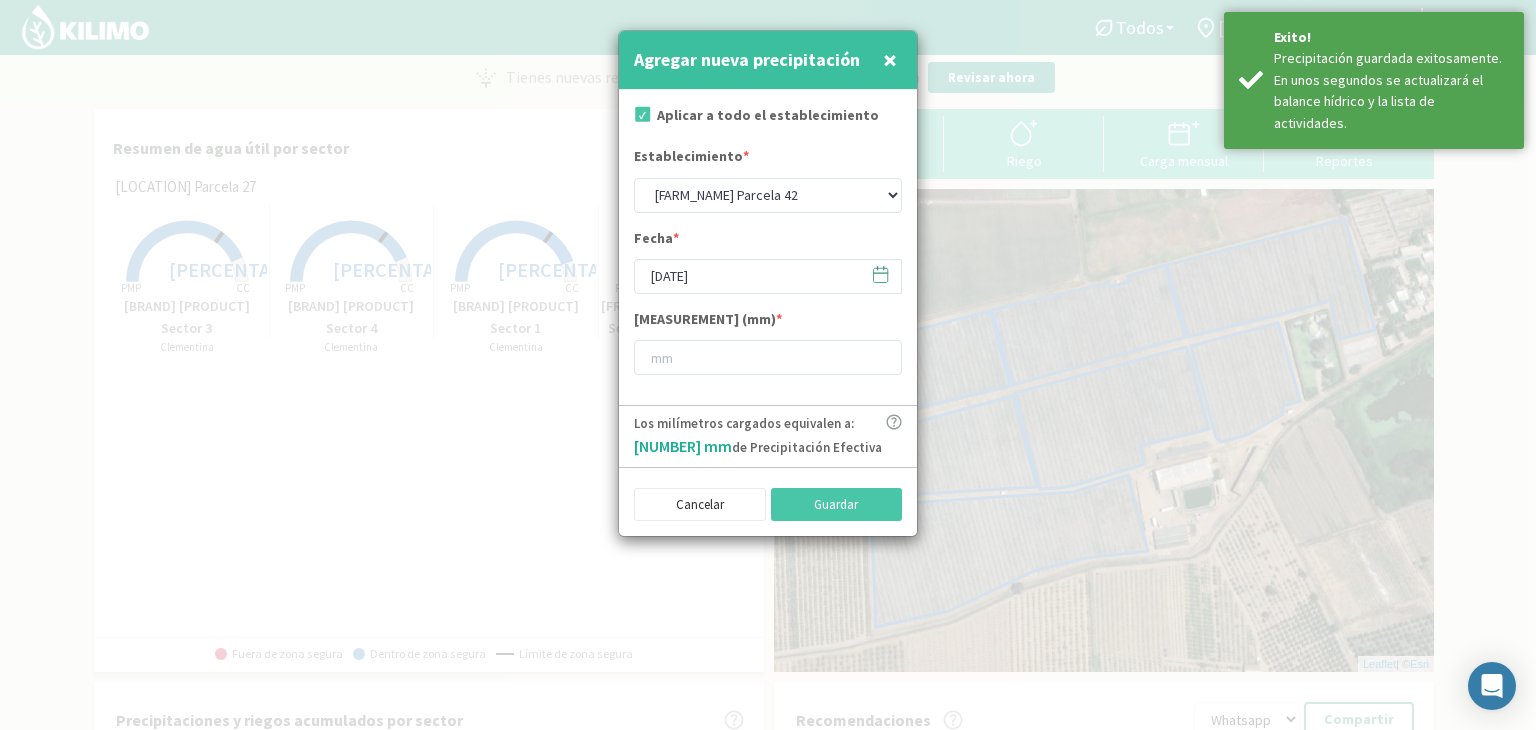 click 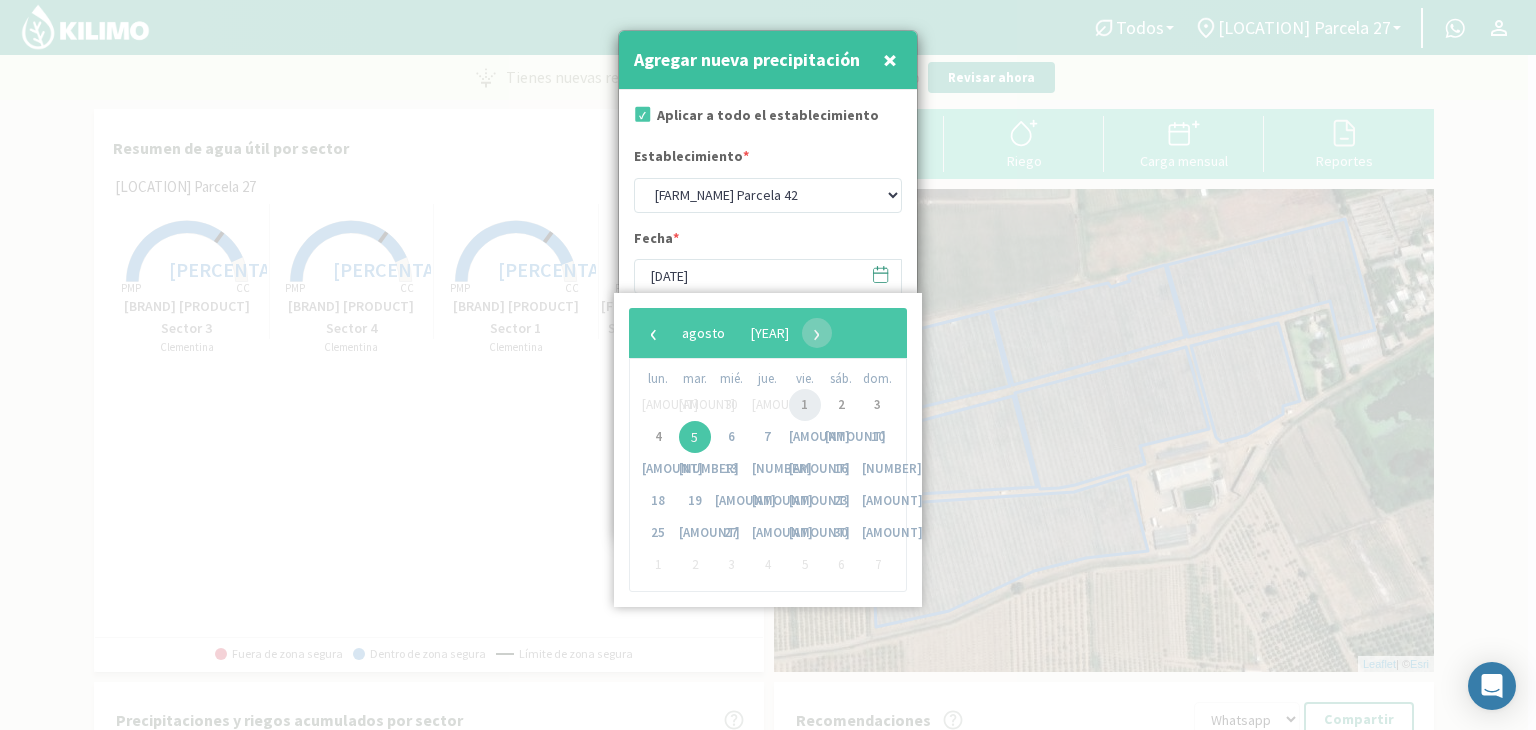 click on "1" 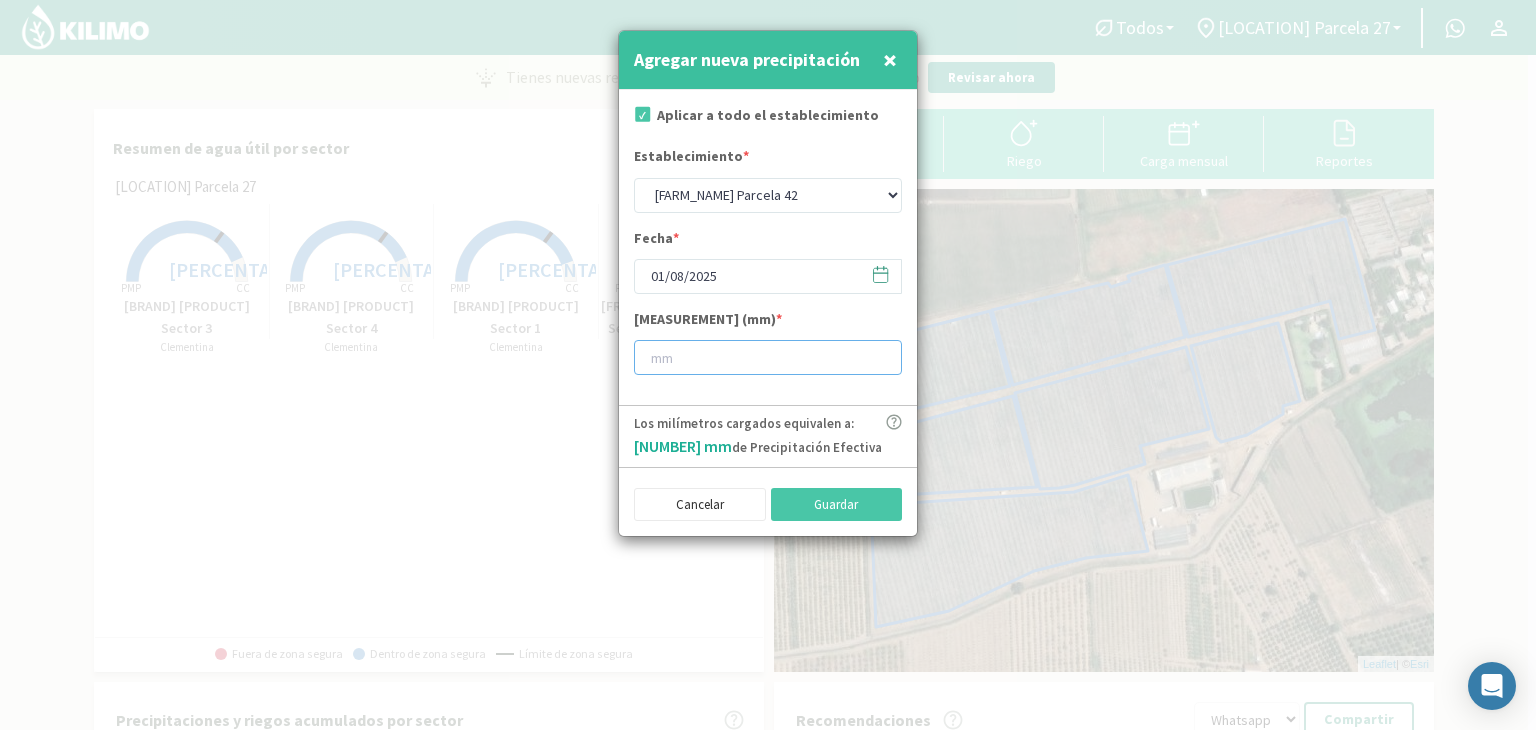 click at bounding box center [768, 357] 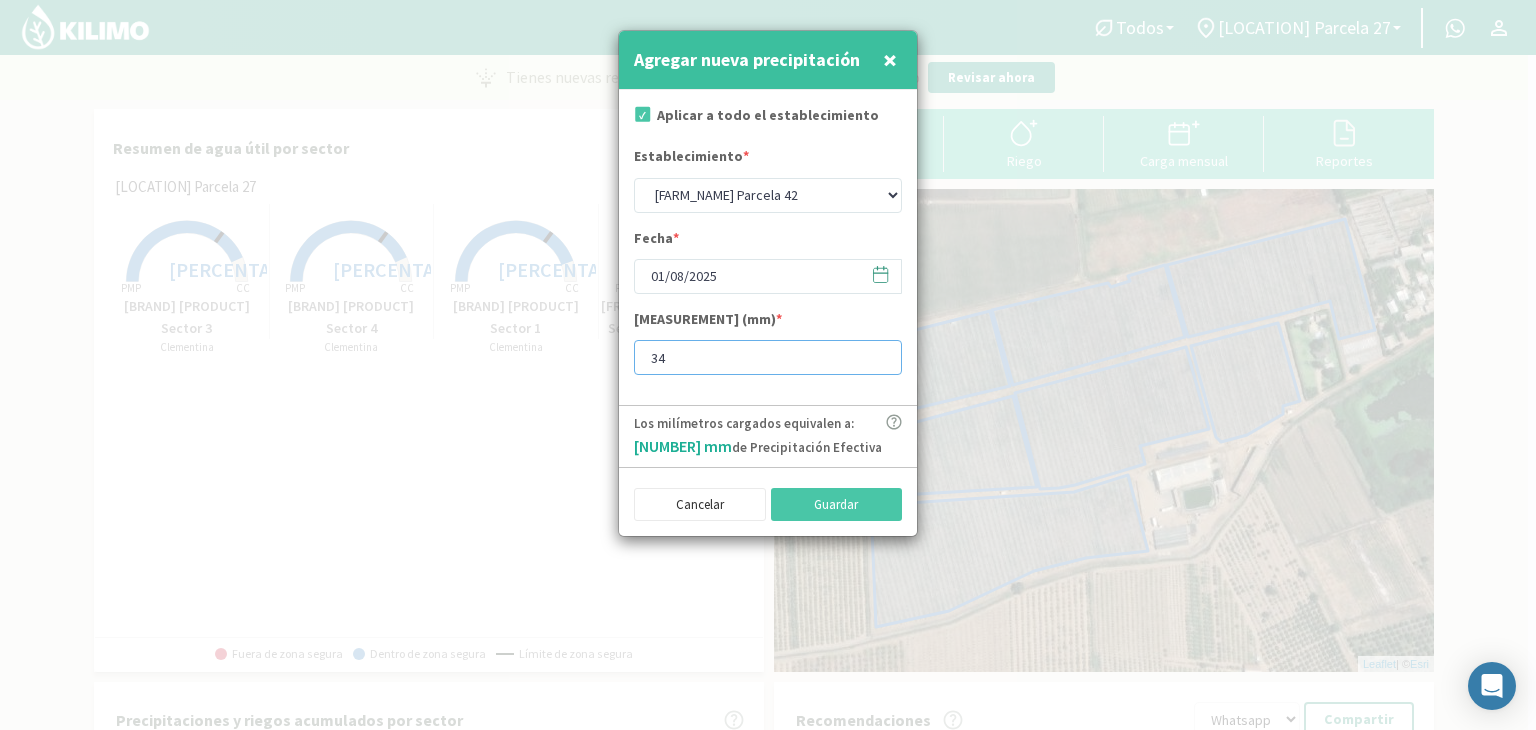 click on "34" at bounding box center (768, 357) 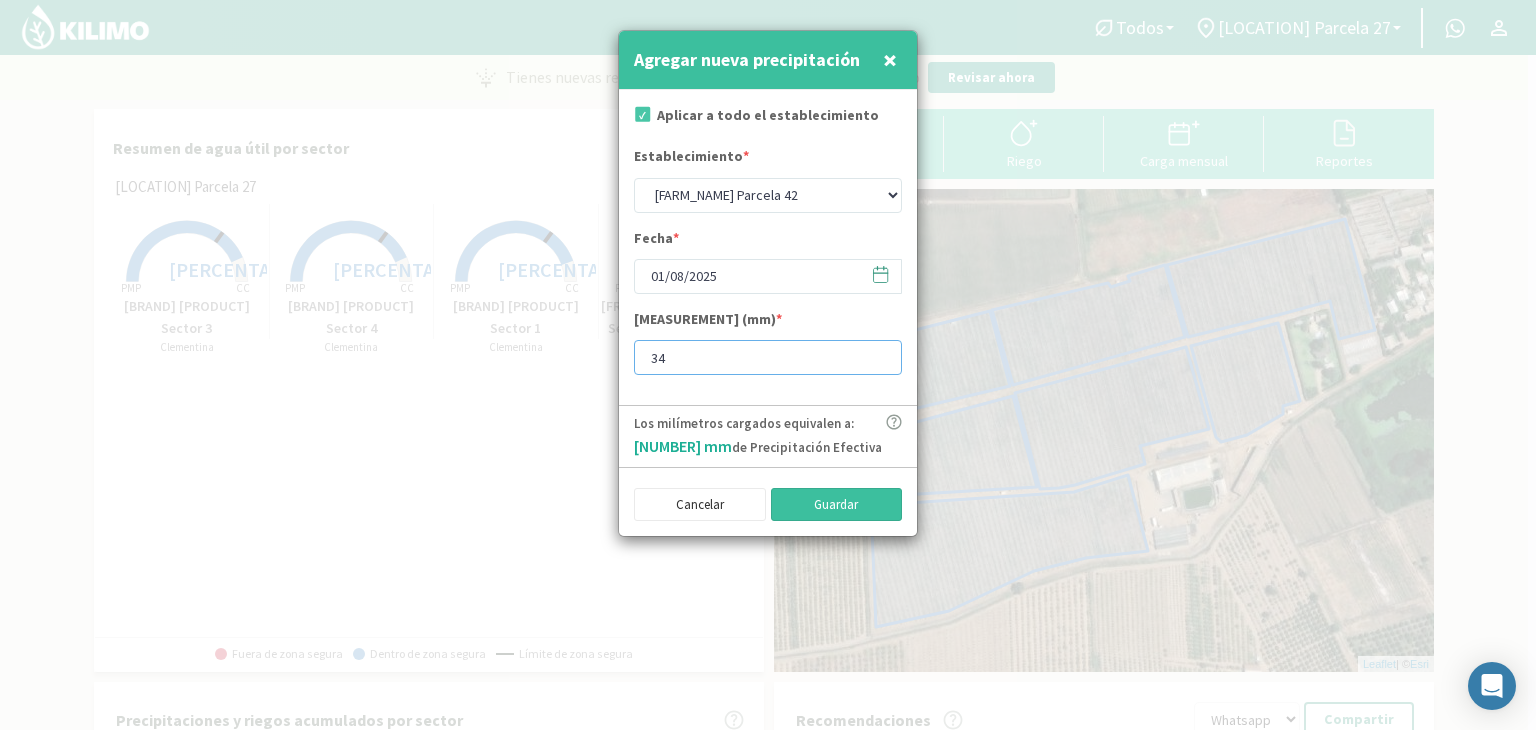 type on "34" 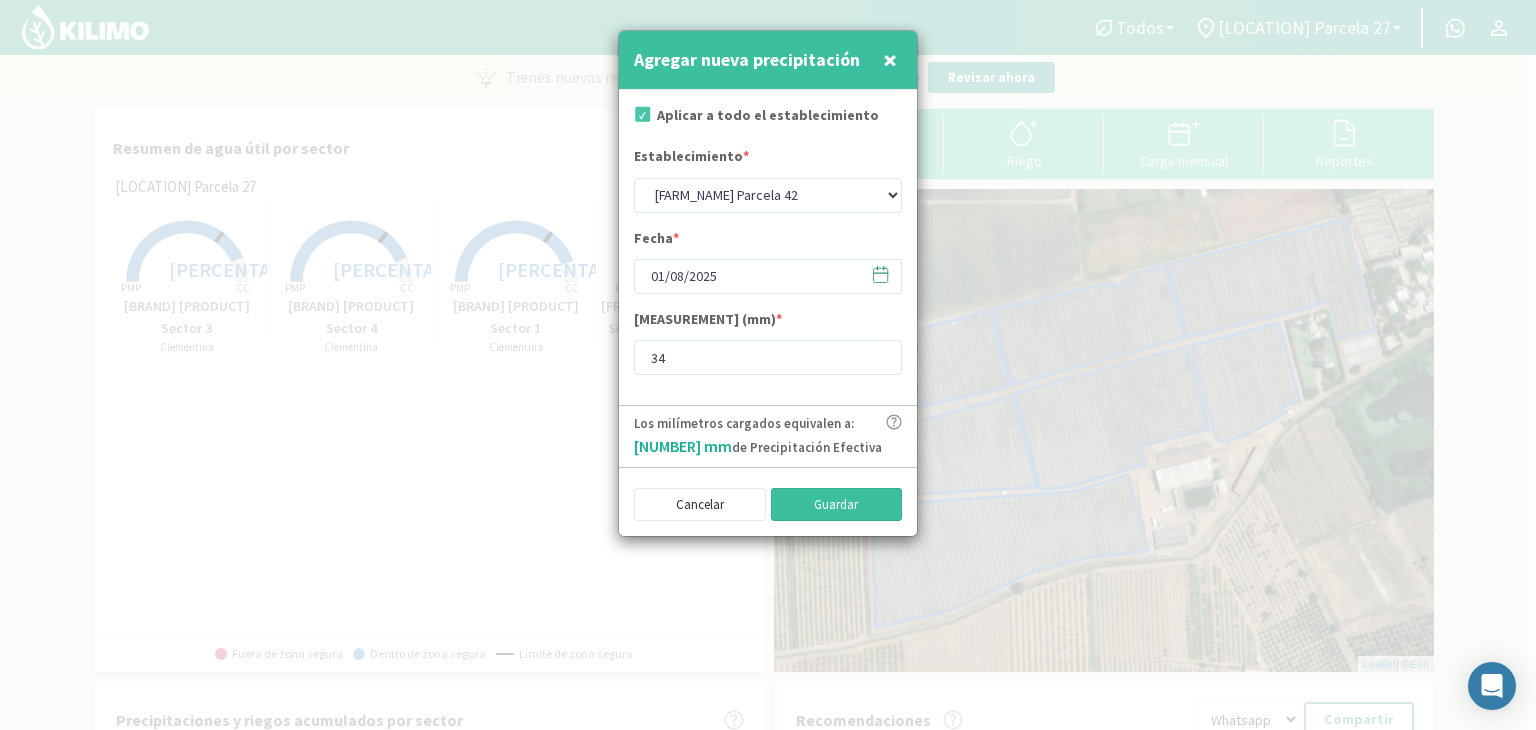 click on "Guardar" at bounding box center (837, 505) 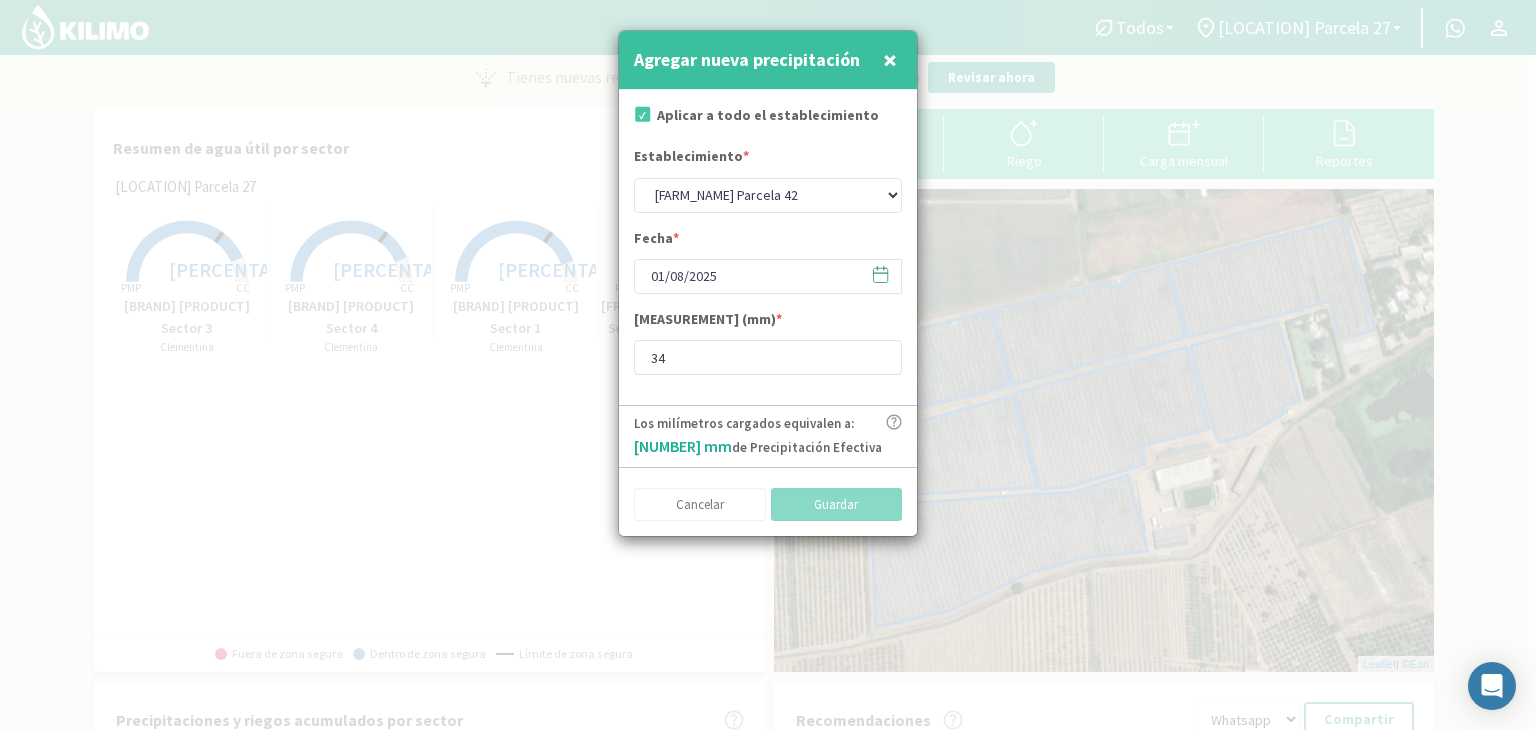 select on "0: Object" 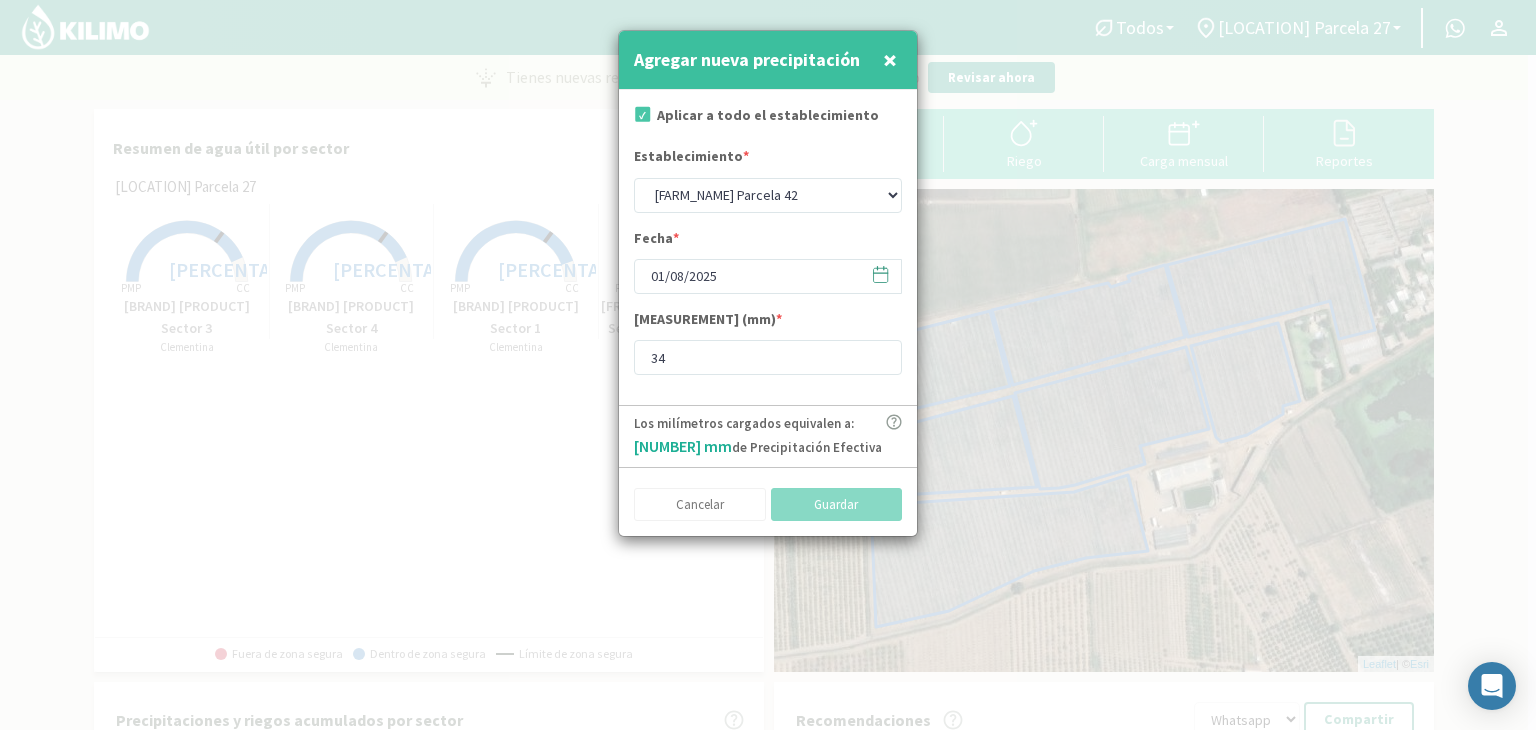 type on "[DATE]" 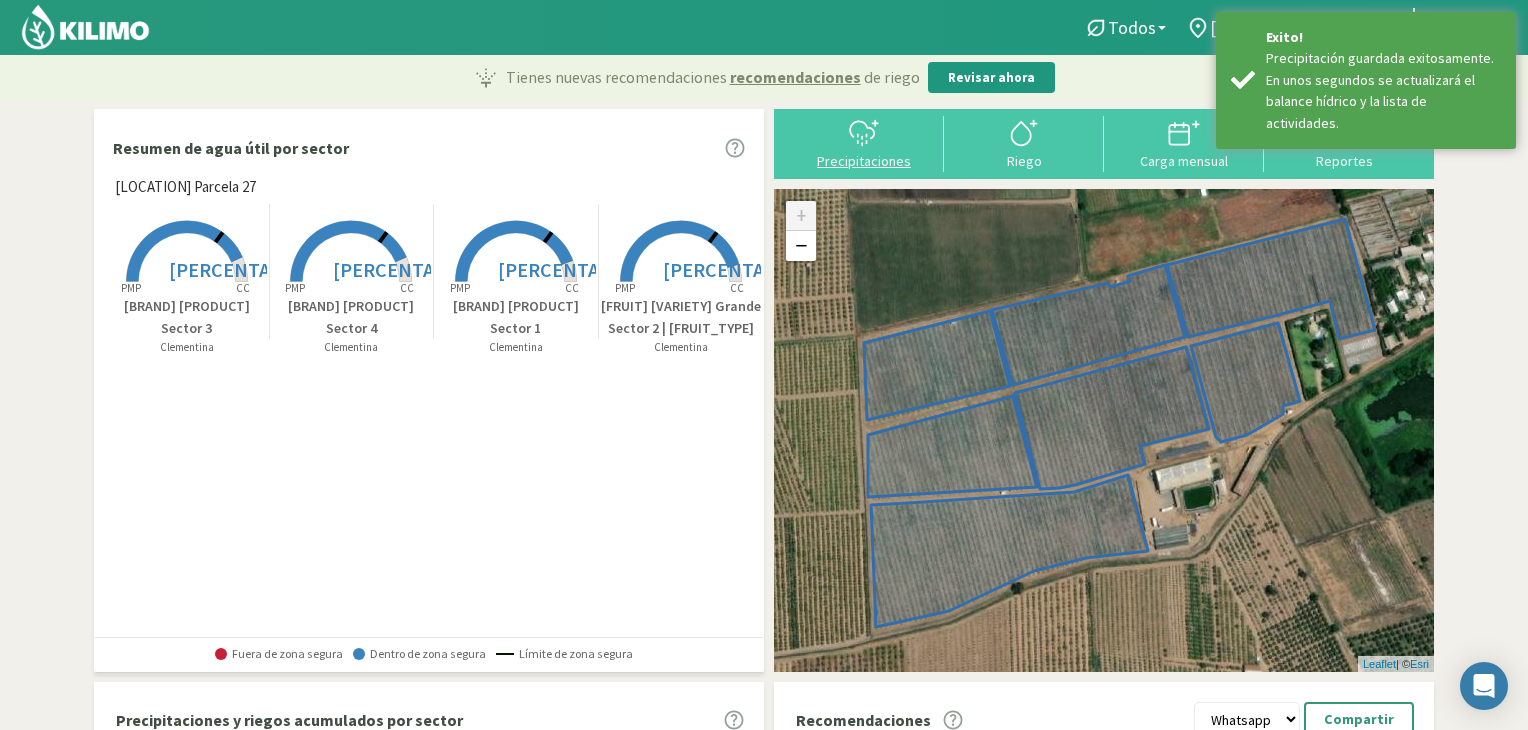 click on "Precipitaciones" at bounding box center [864, 161] 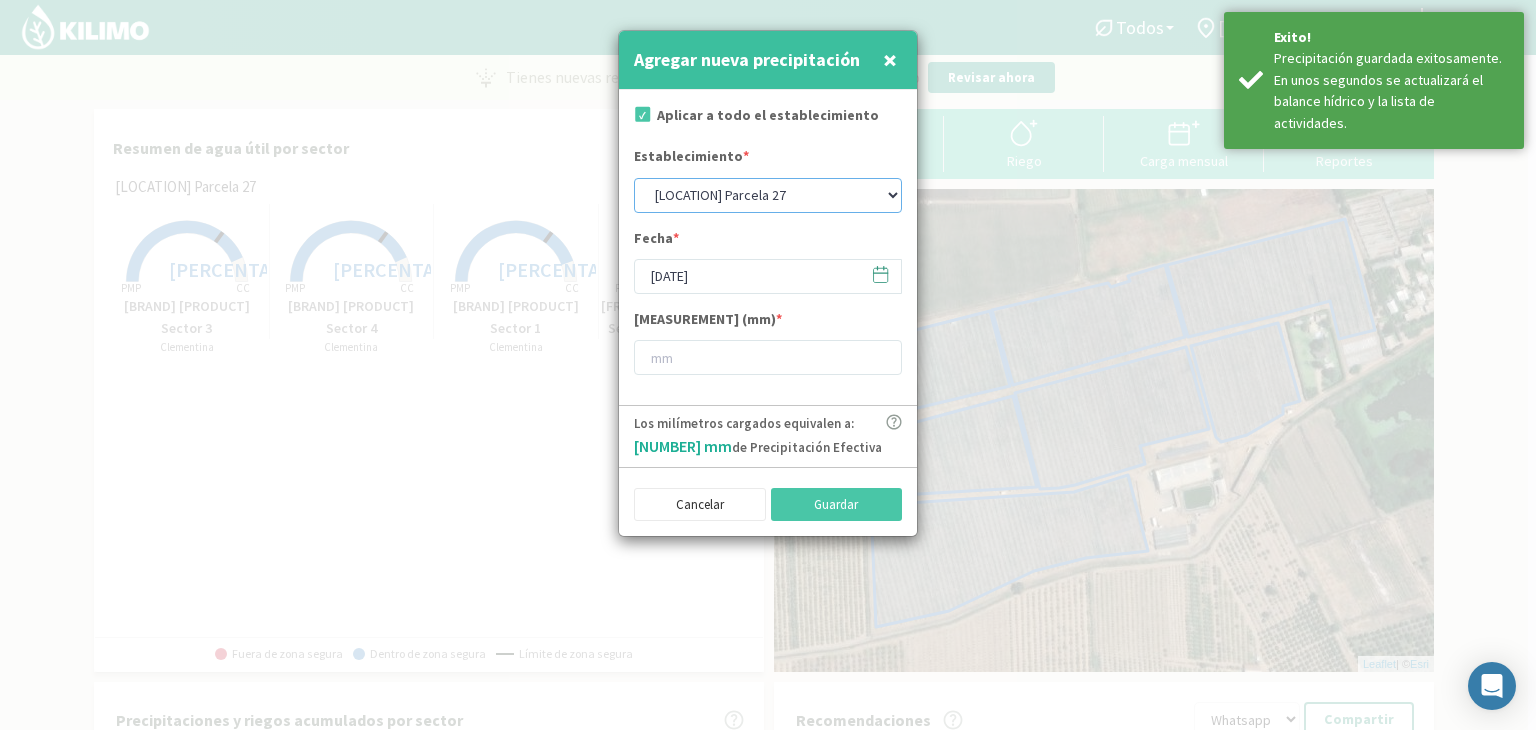 click on "Agrorreina Parcela 27 Agrorreina Parcela 42 Agrorreina Parcela 44 Agrorreina Parcela 46 Agrorreina Parcela 47 Agrorreina San Ramon" at bounding box center (768, 195) 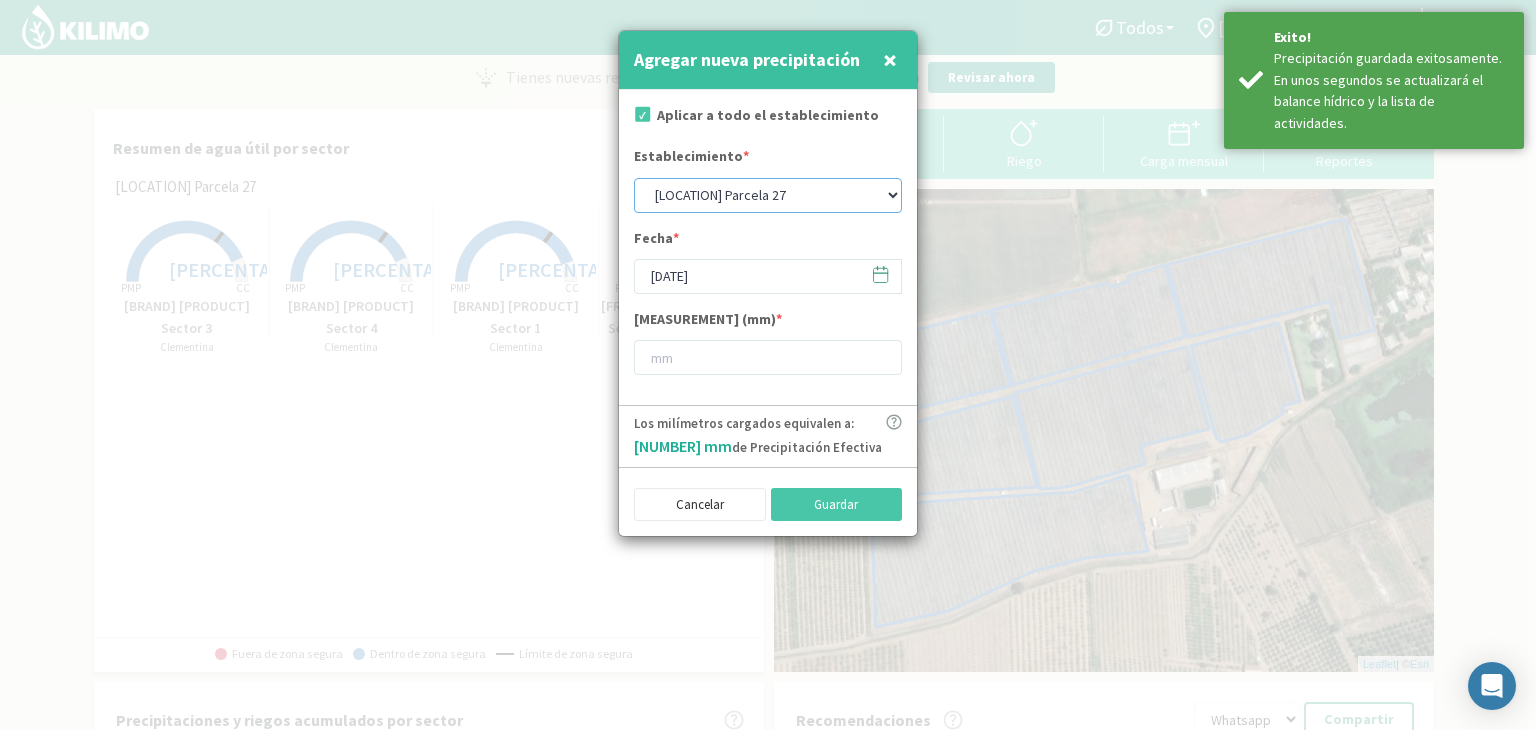 select on "2: Object" 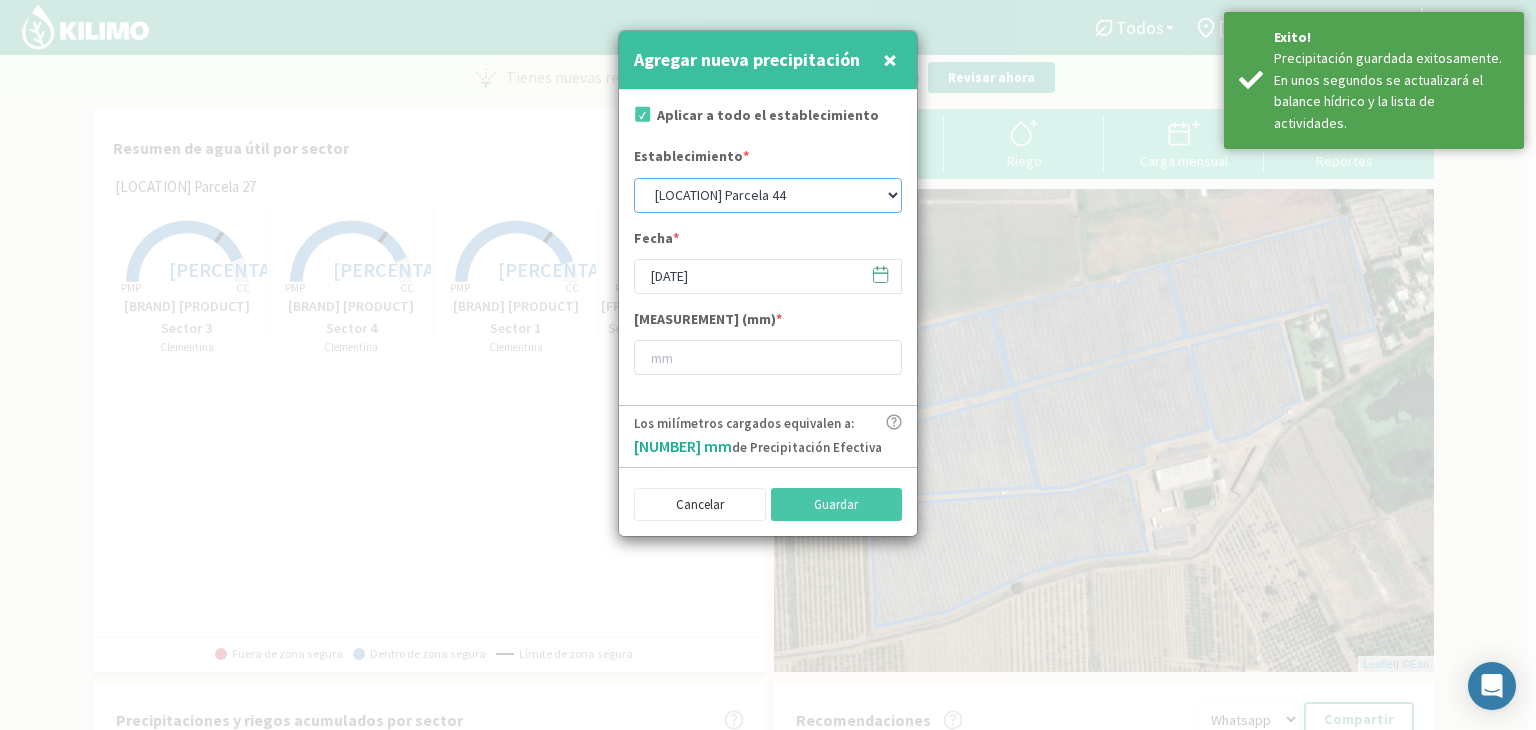 click on "Agrorreina Parcela 27 Agrorreina Parcela 42 Agrorreina Parcela 44 Agrorreina Parcela 46 Agrorreina Parcela 47 Agrorreina San Ramon" at bounding box center [768, 195] 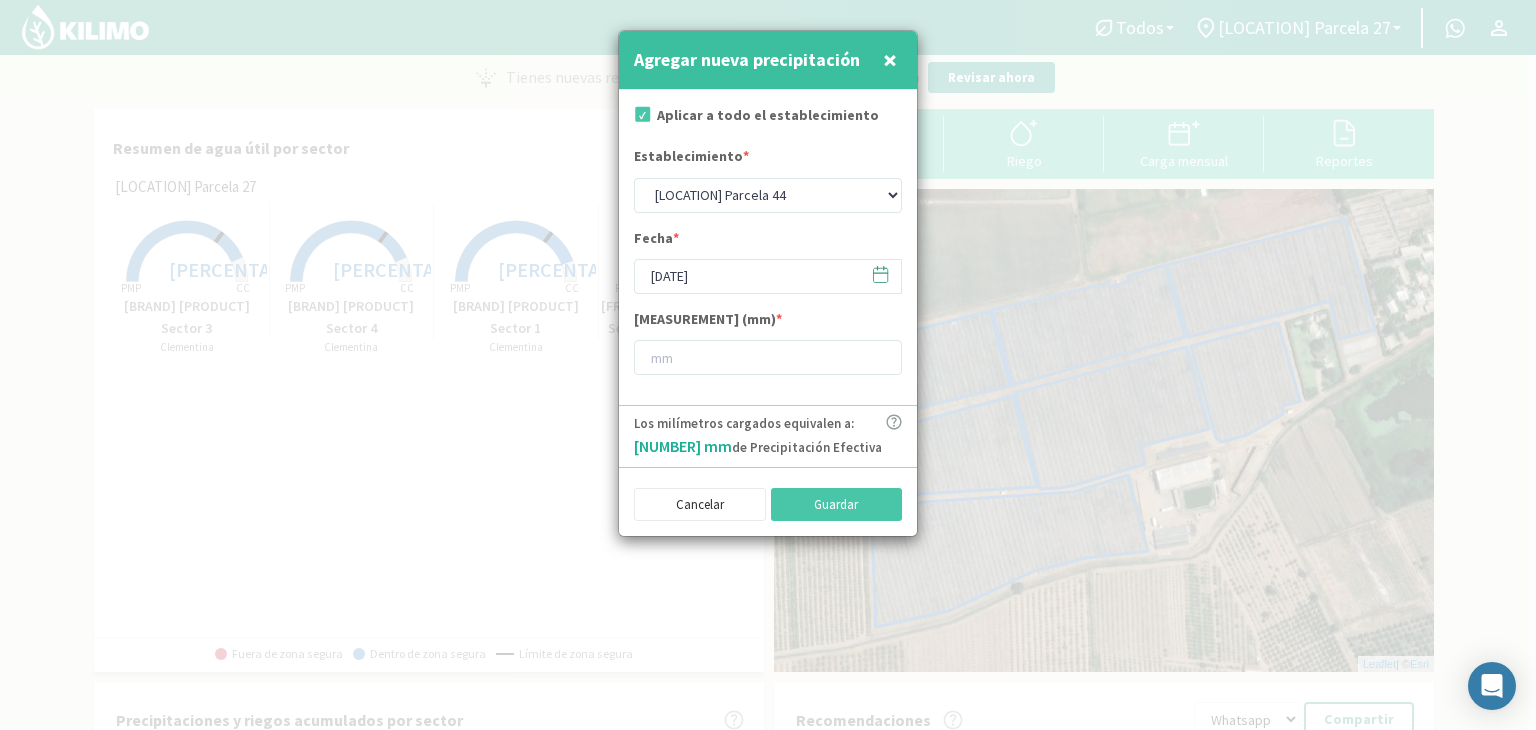 click 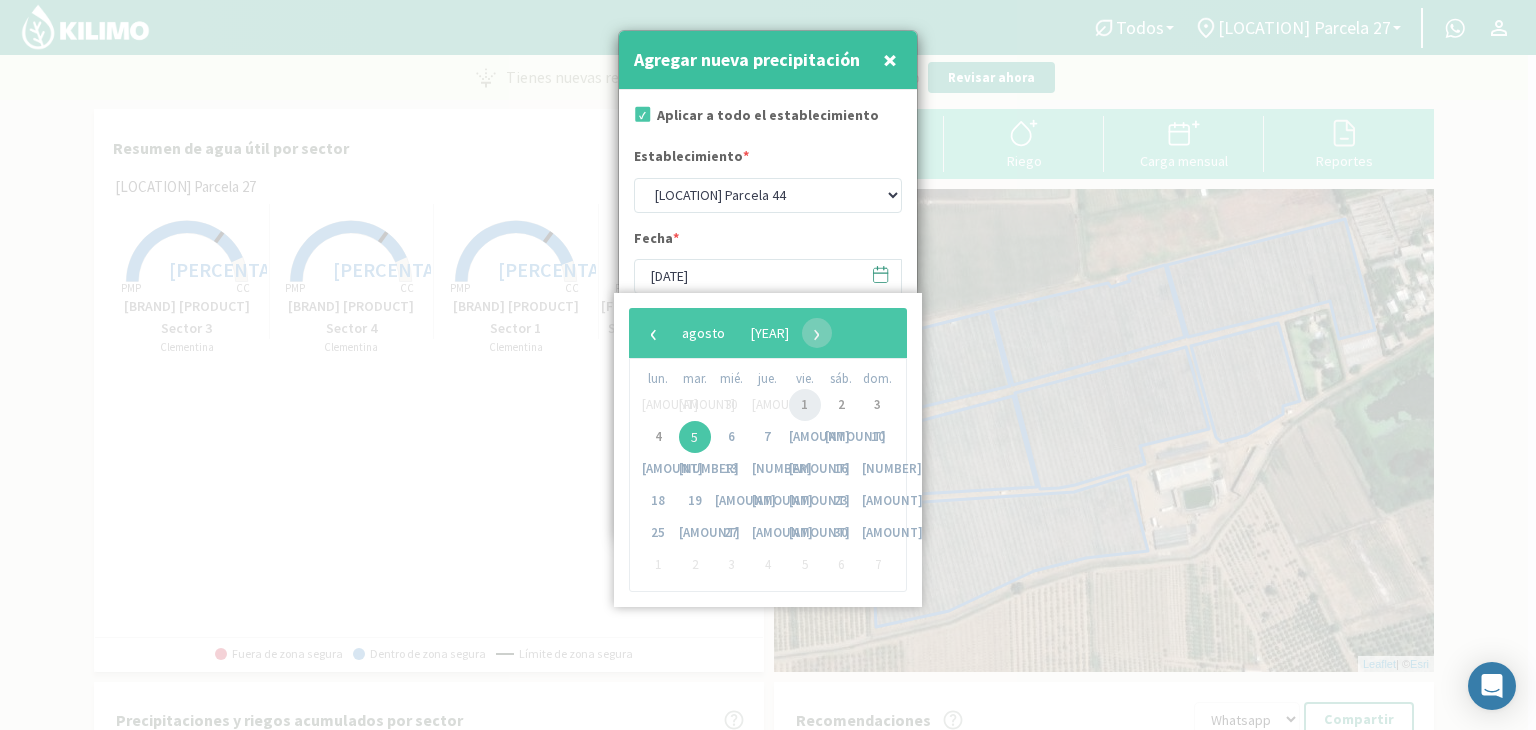 click on "1" 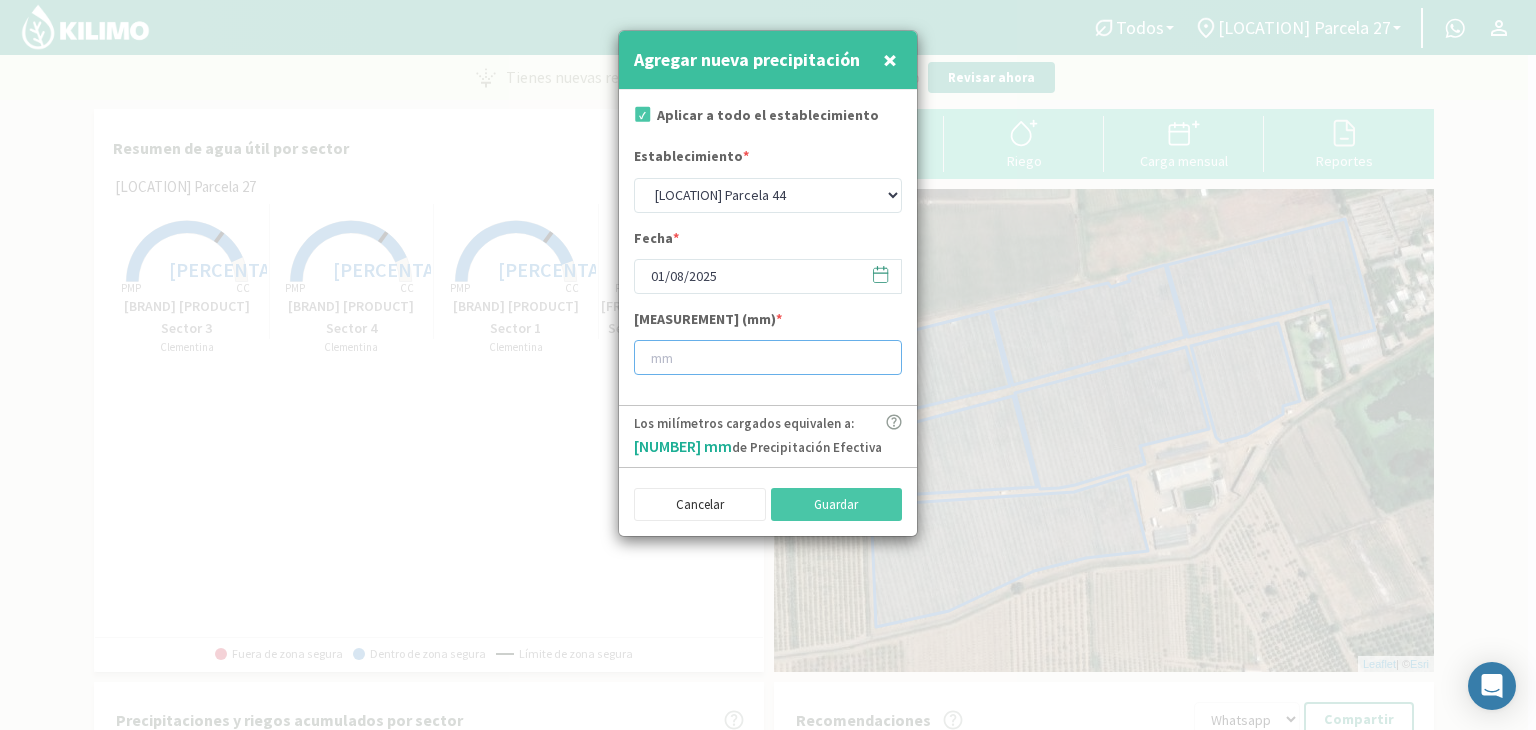 click at bounding box center [768, 357] 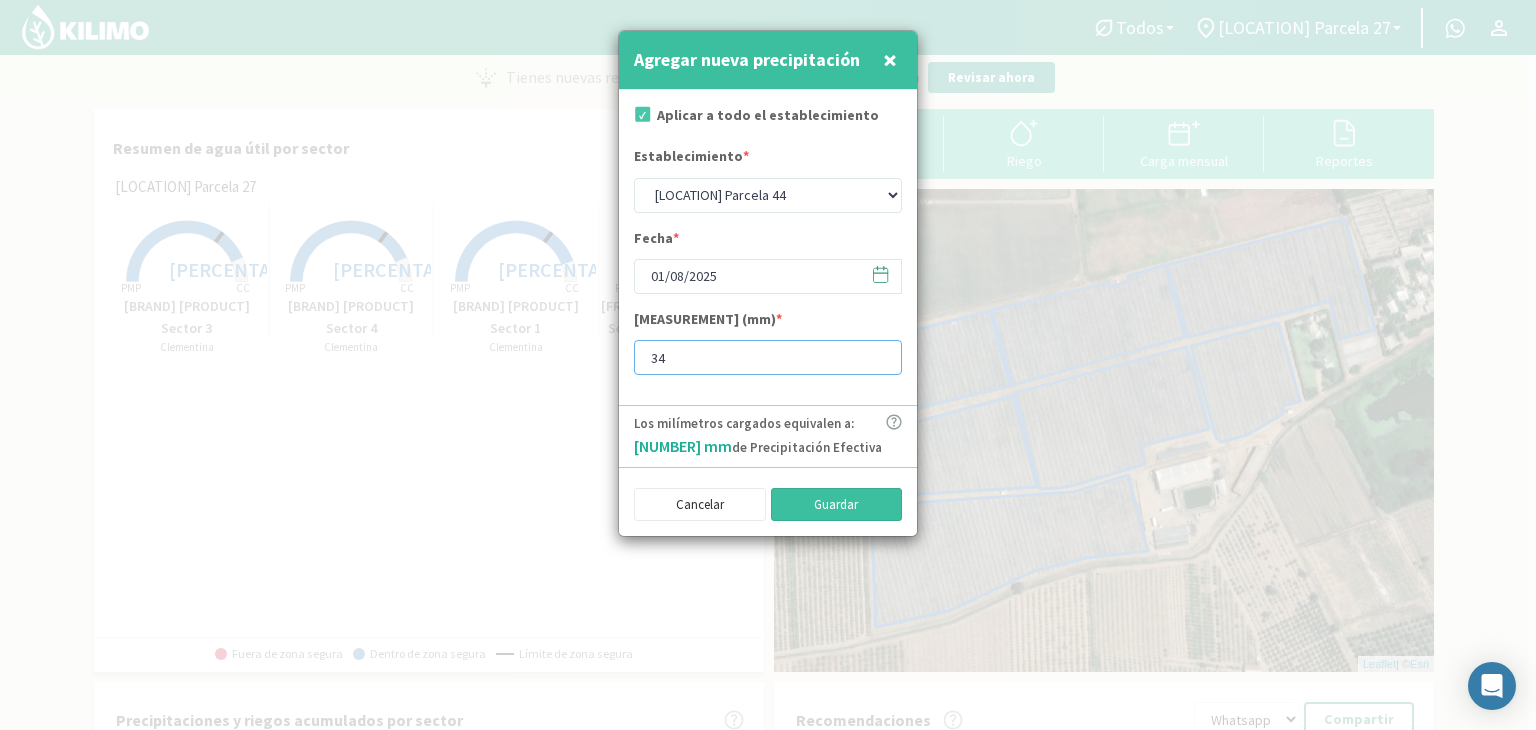 type on "34" 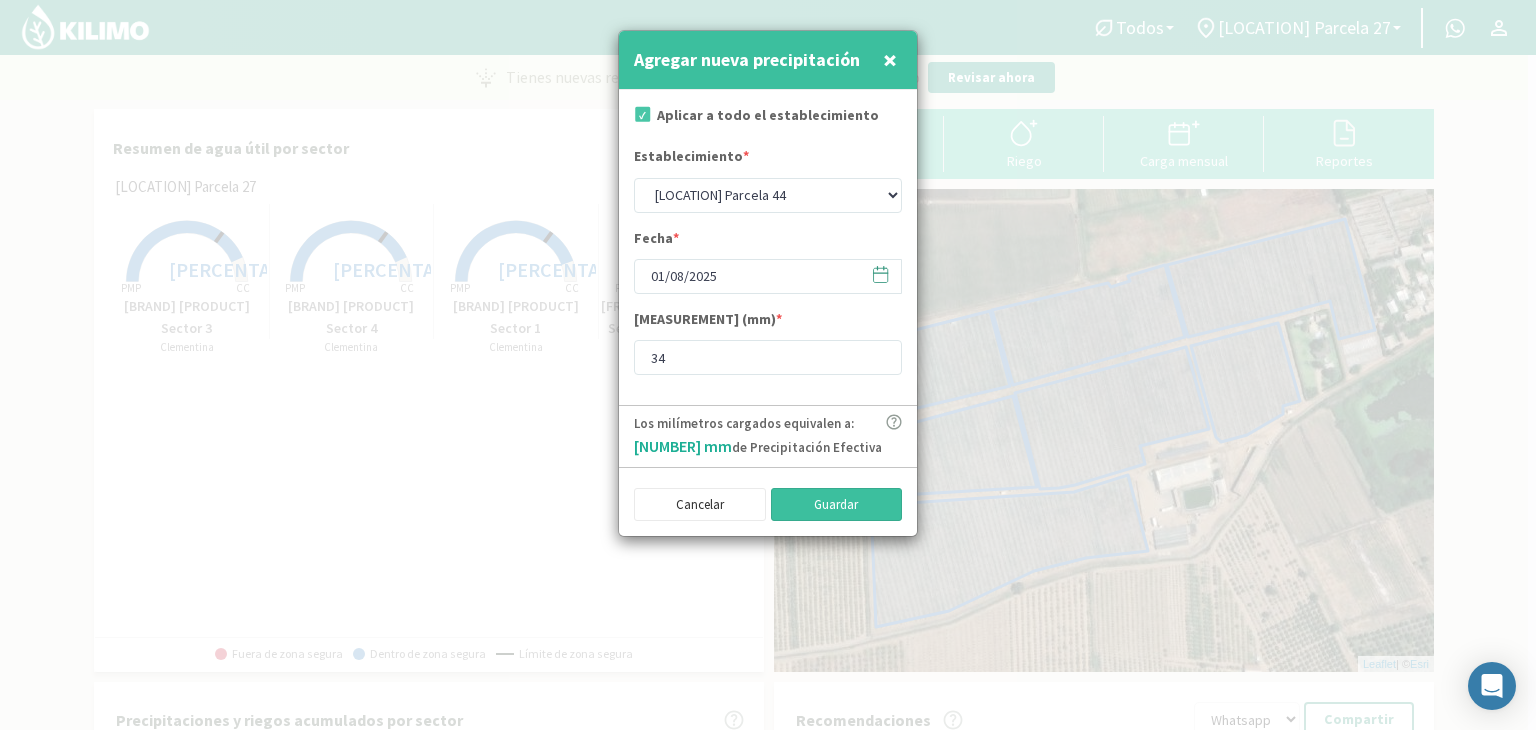 click on "Guardar" at bounding box center [837, 505] 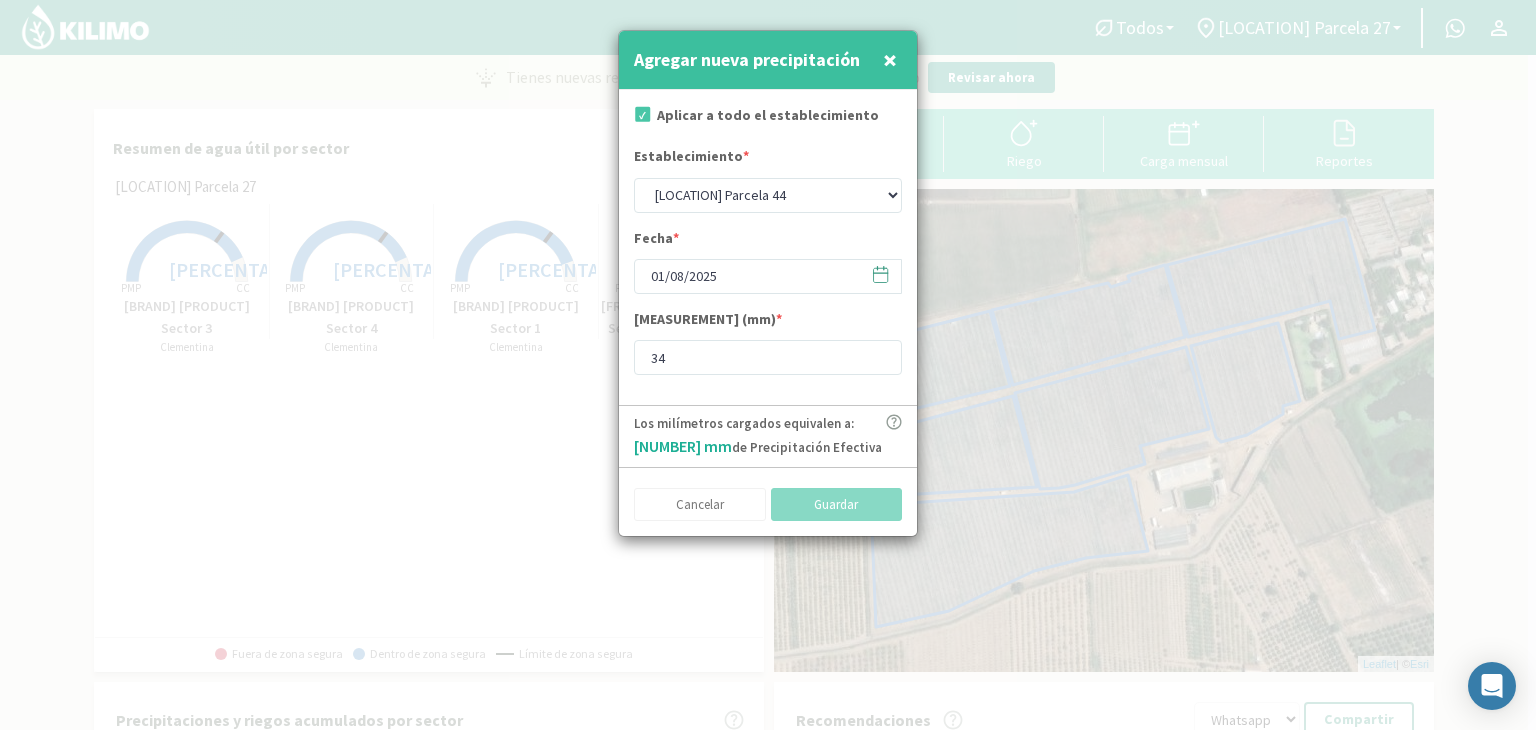 select on "0: Object" 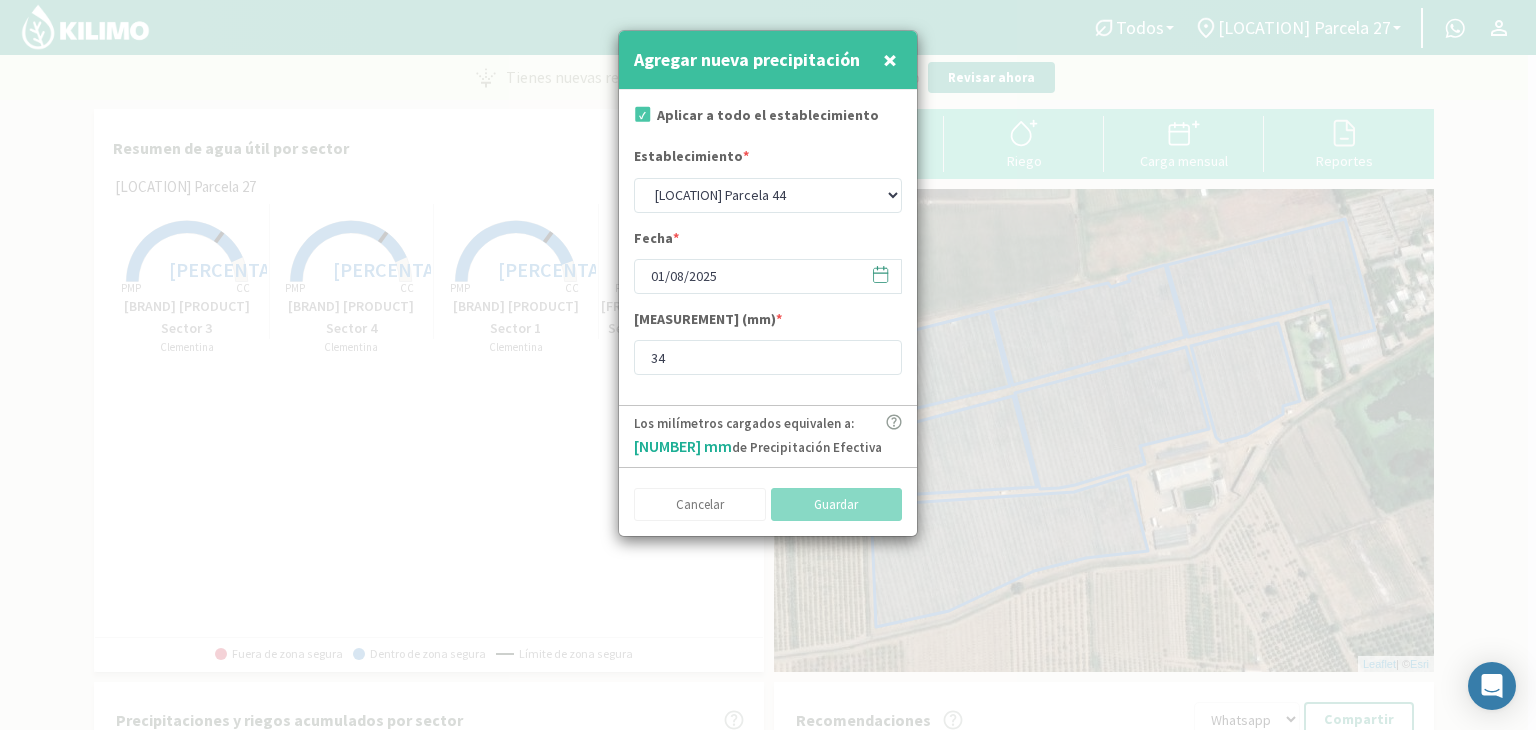 type on "[DATE]" 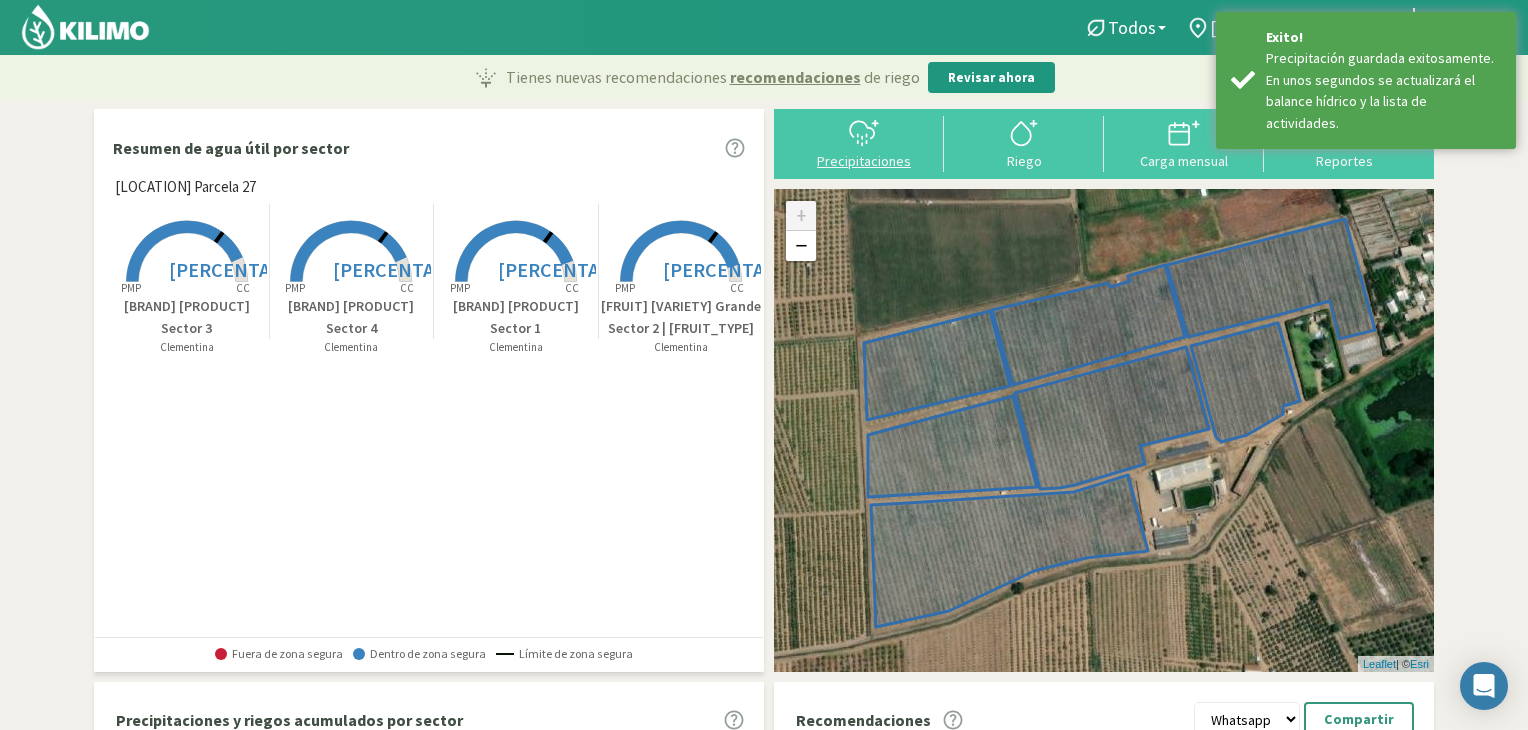 click on "Precipitaciones" at bounding box center (864, 161) 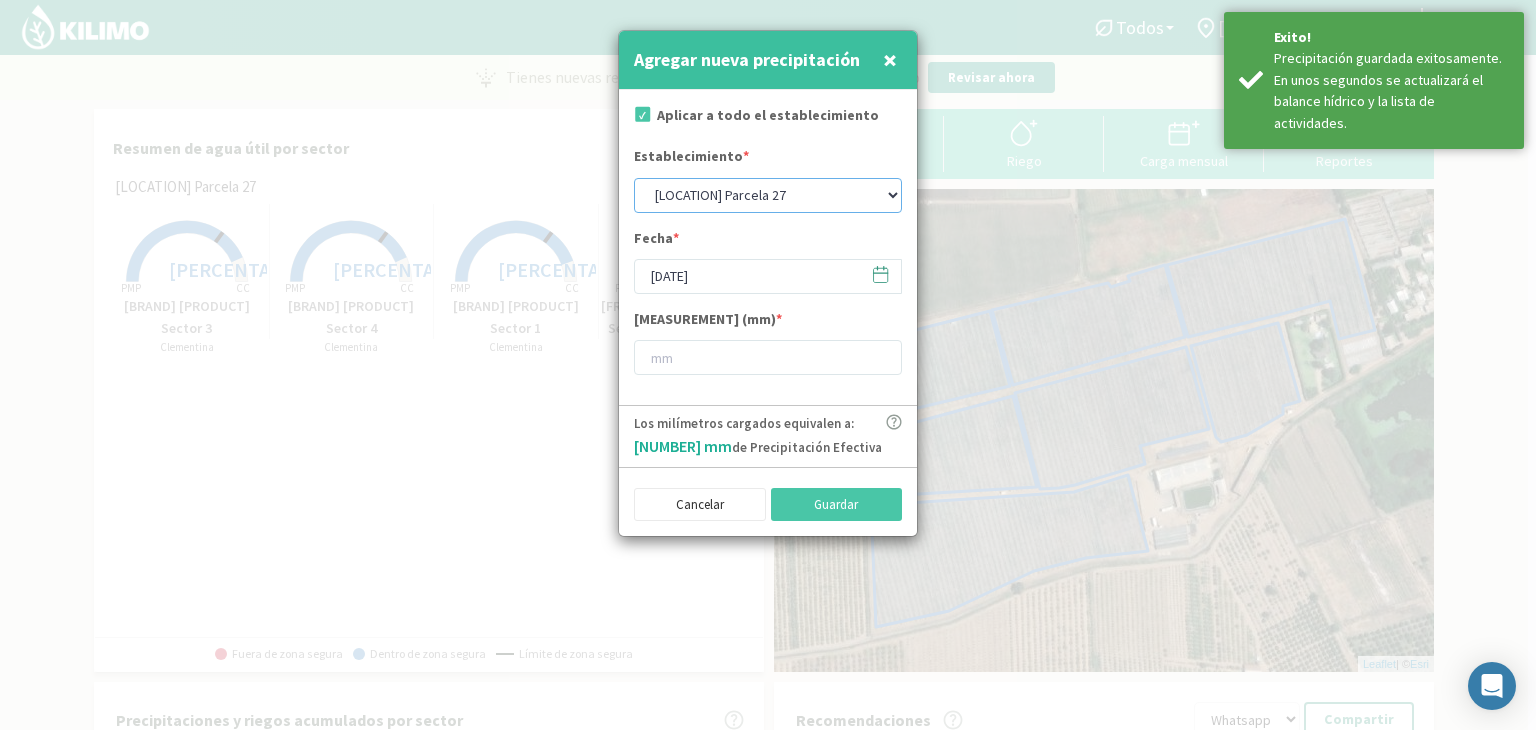 click on "Agrorreina Parcela 27 Agrorreina Parcela 42 Agrorreina Parcela 44 Agrorreina Parcela 46 Agrorreina Parcela 47 Agrorreina San Ramon" at bounding box center [768, 195] 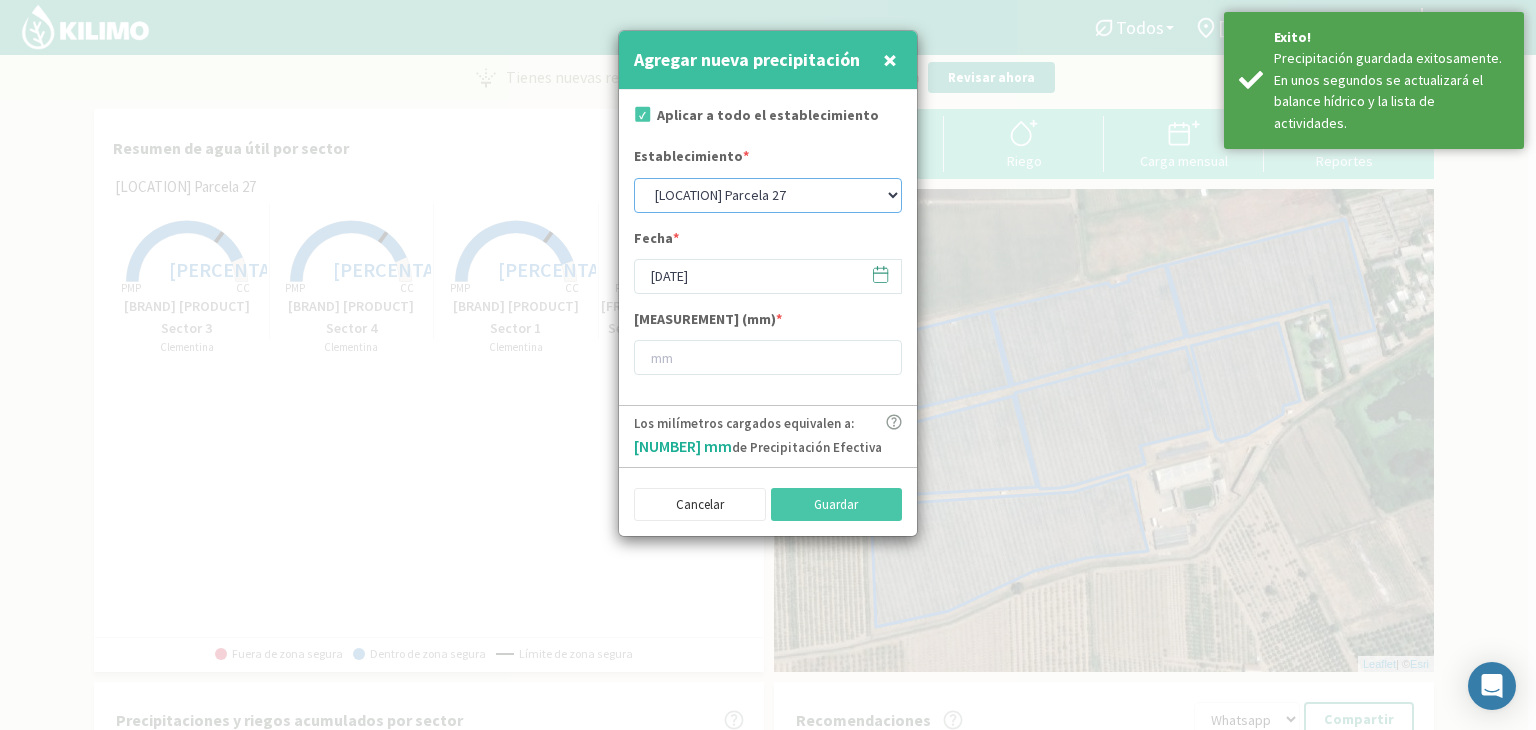 select on "3: Object" 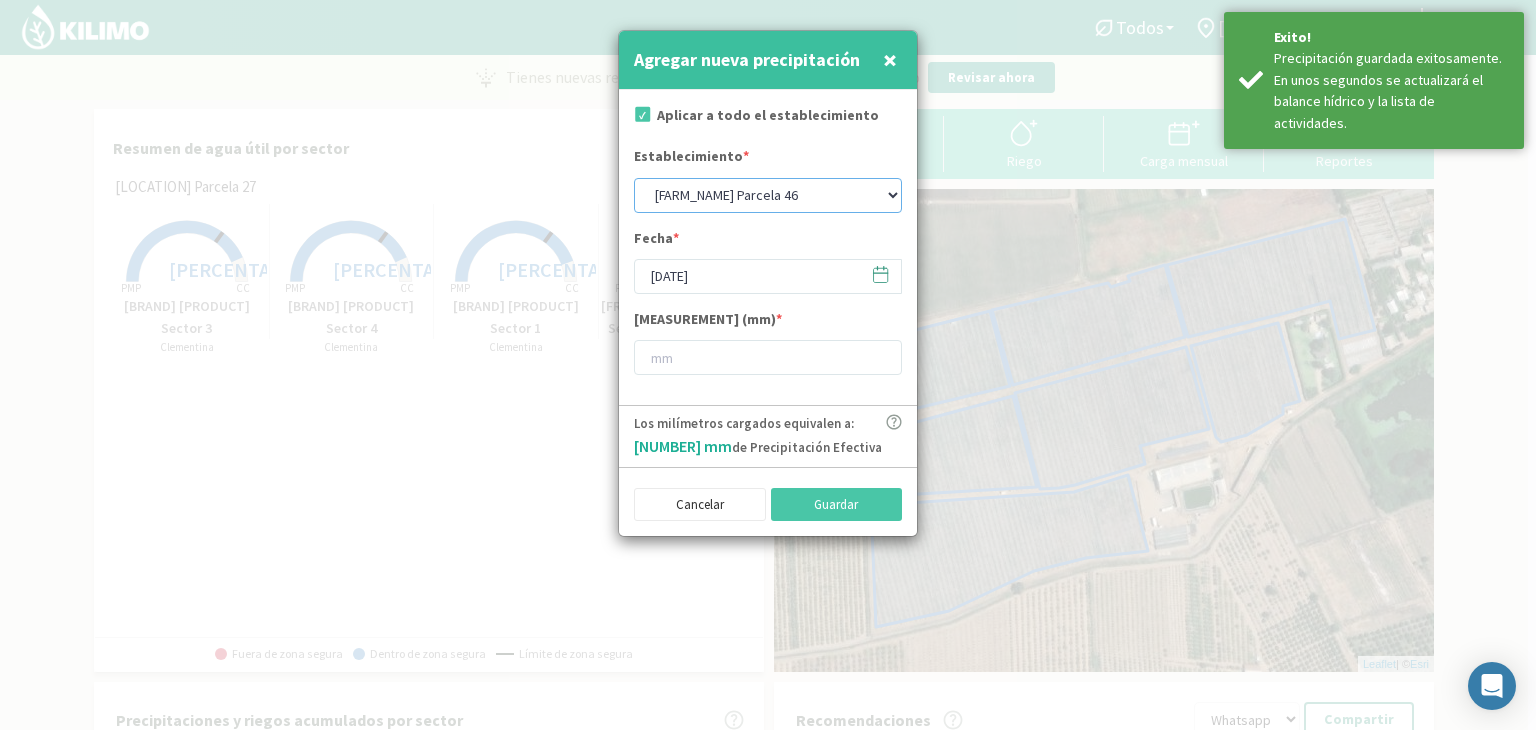 click on "Agrorreina Parcela 27 Agrorreina Parcela 42 Agrorreina Parcela 44 Agrorreina Parcela 46 Agrorreina Parcela 47 Agrorreina San Ramon" at bounding box center [768, 195] 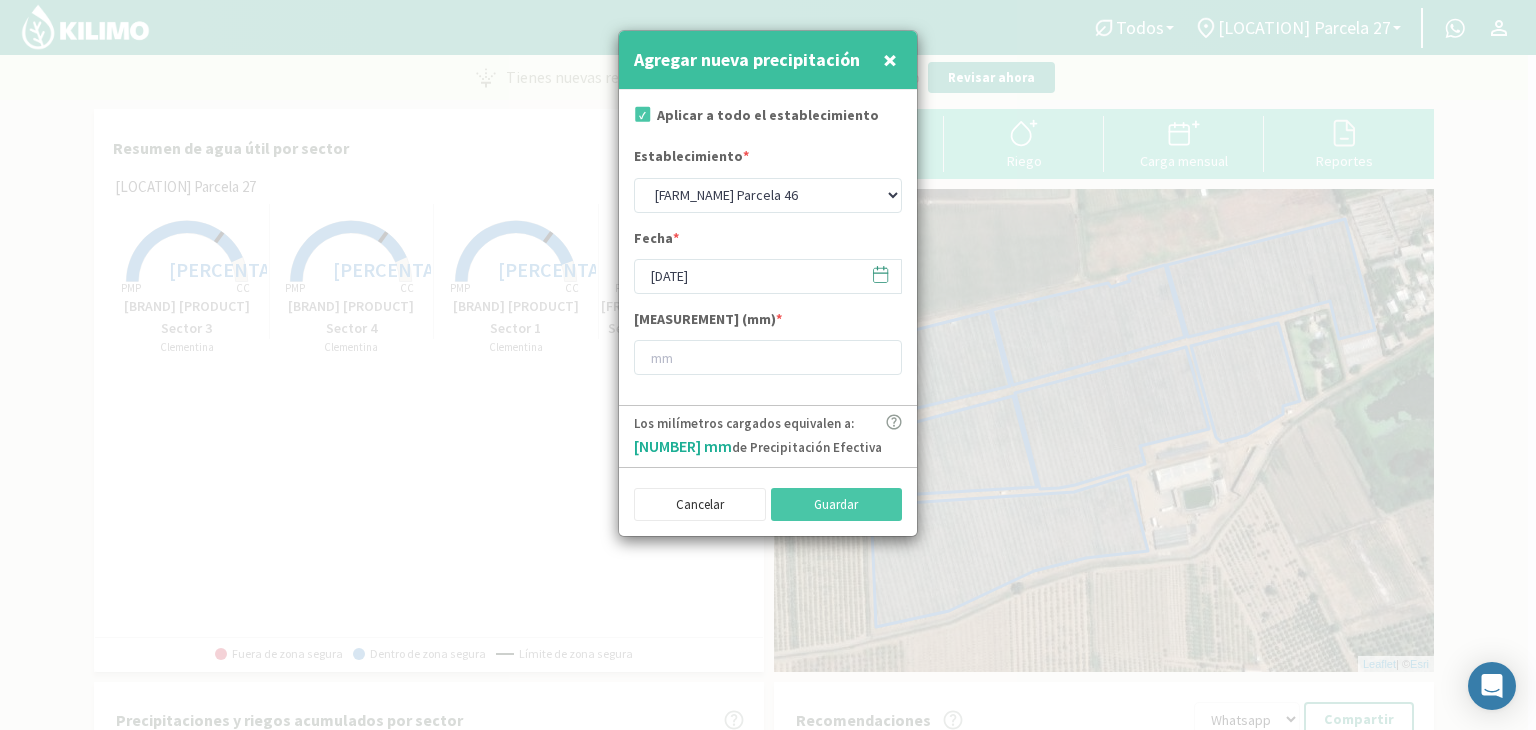 click 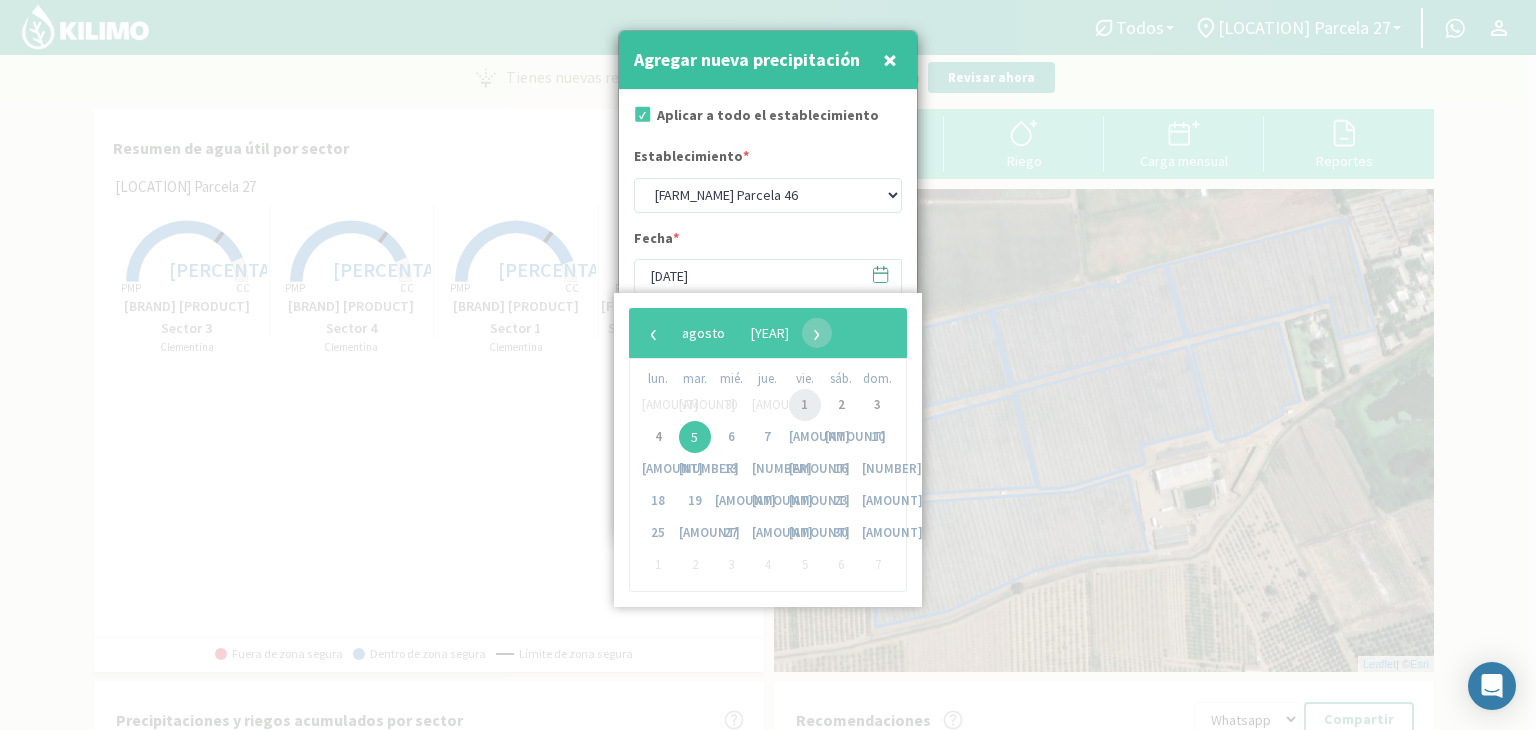 click on "1" 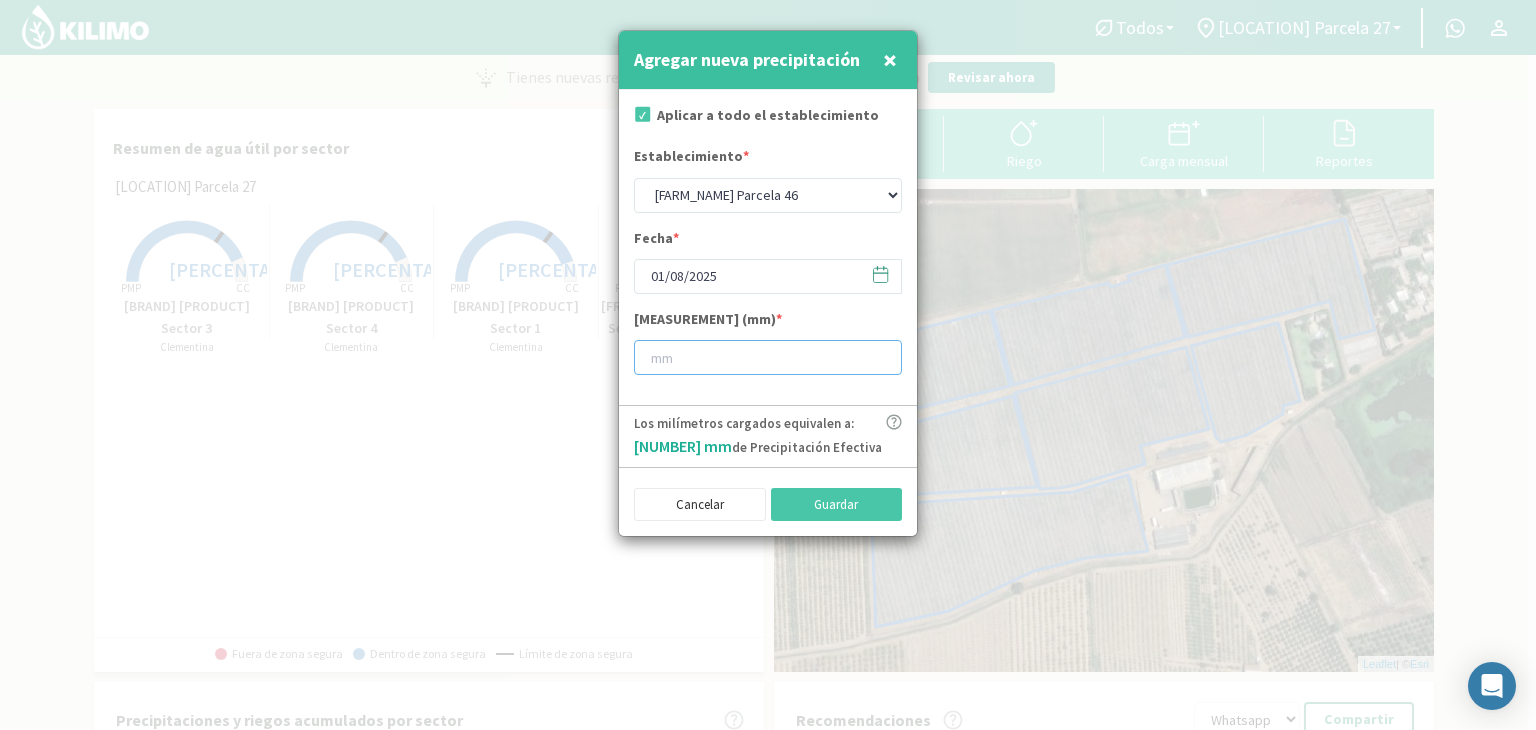 click at bounding box center (768, 357) 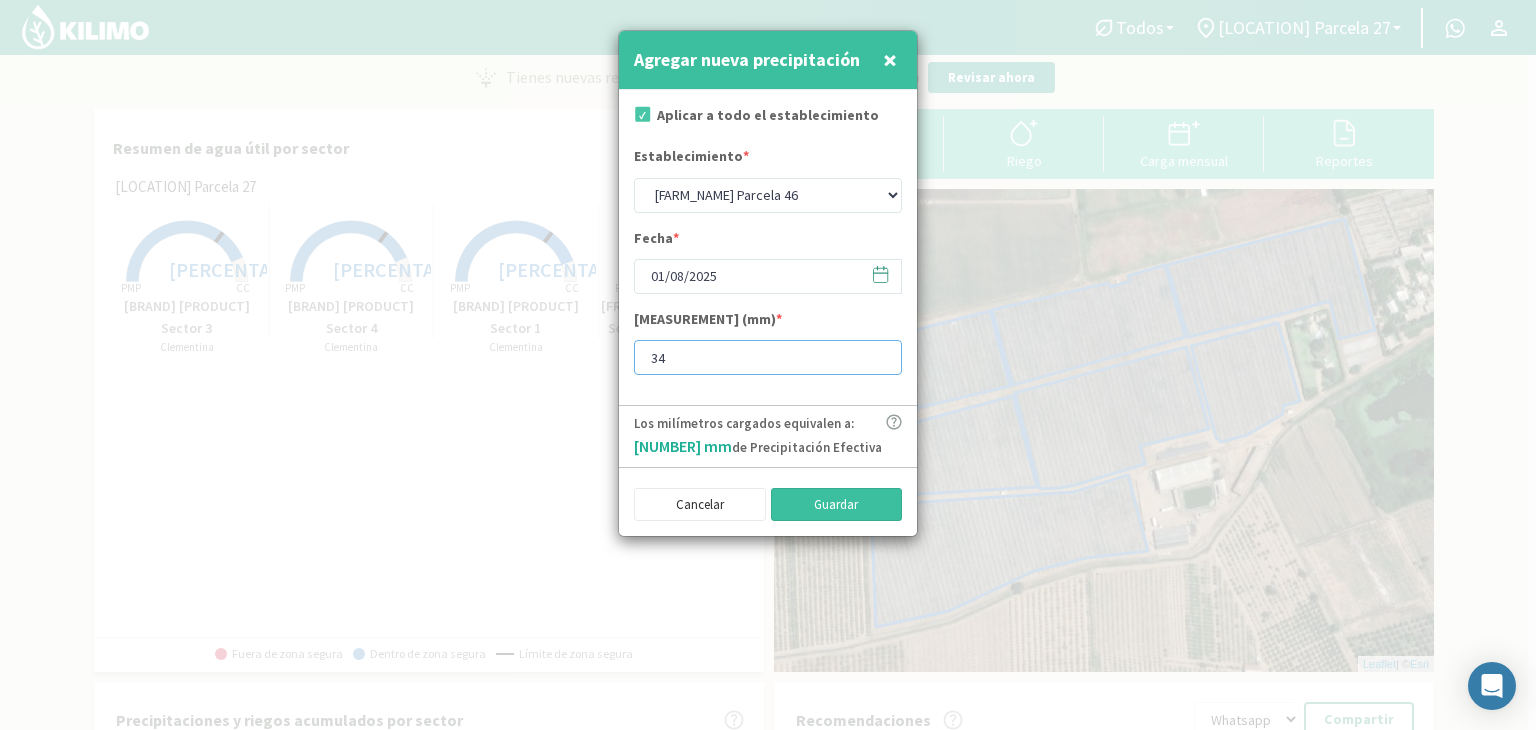 type on "34" 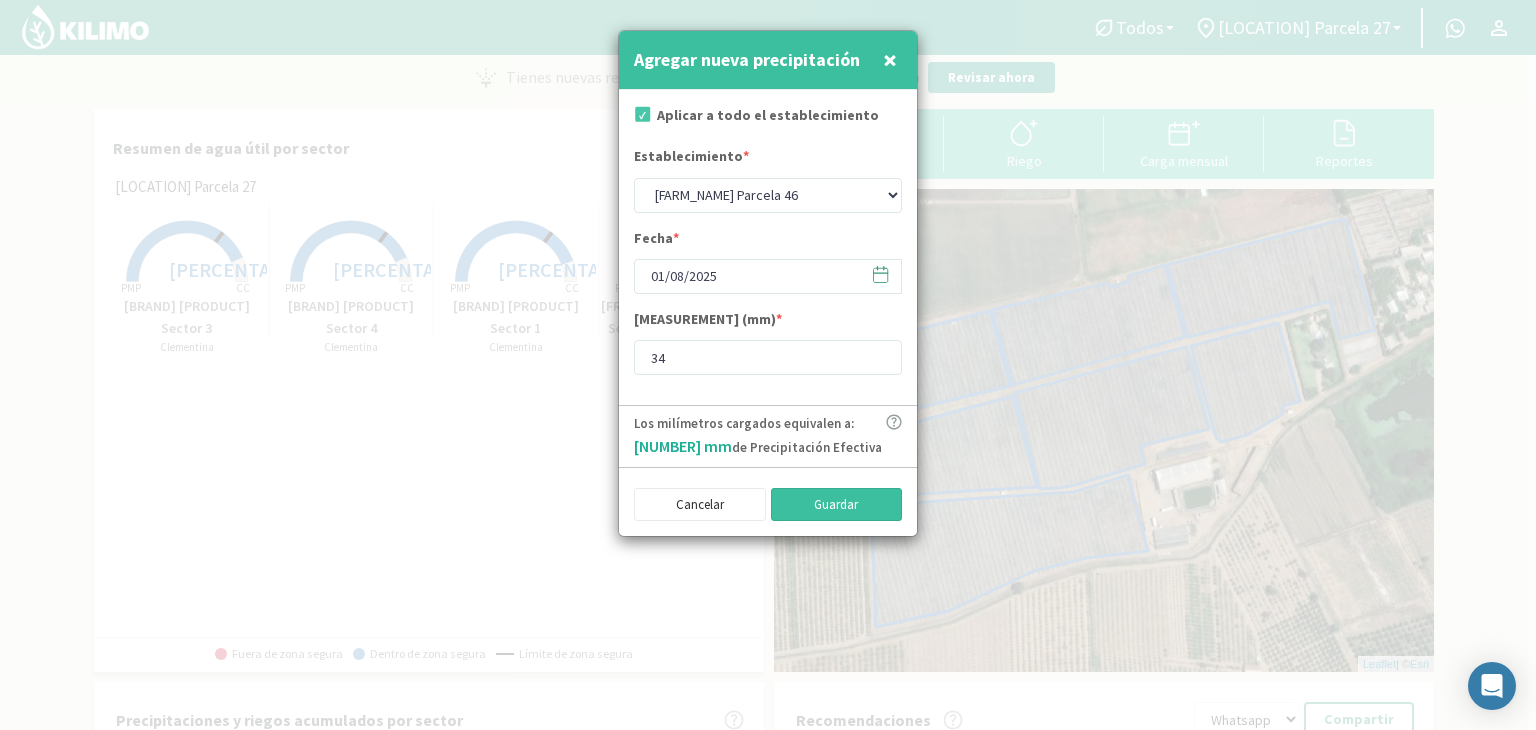 click on "Guardar" at bounding box center (837, 505) 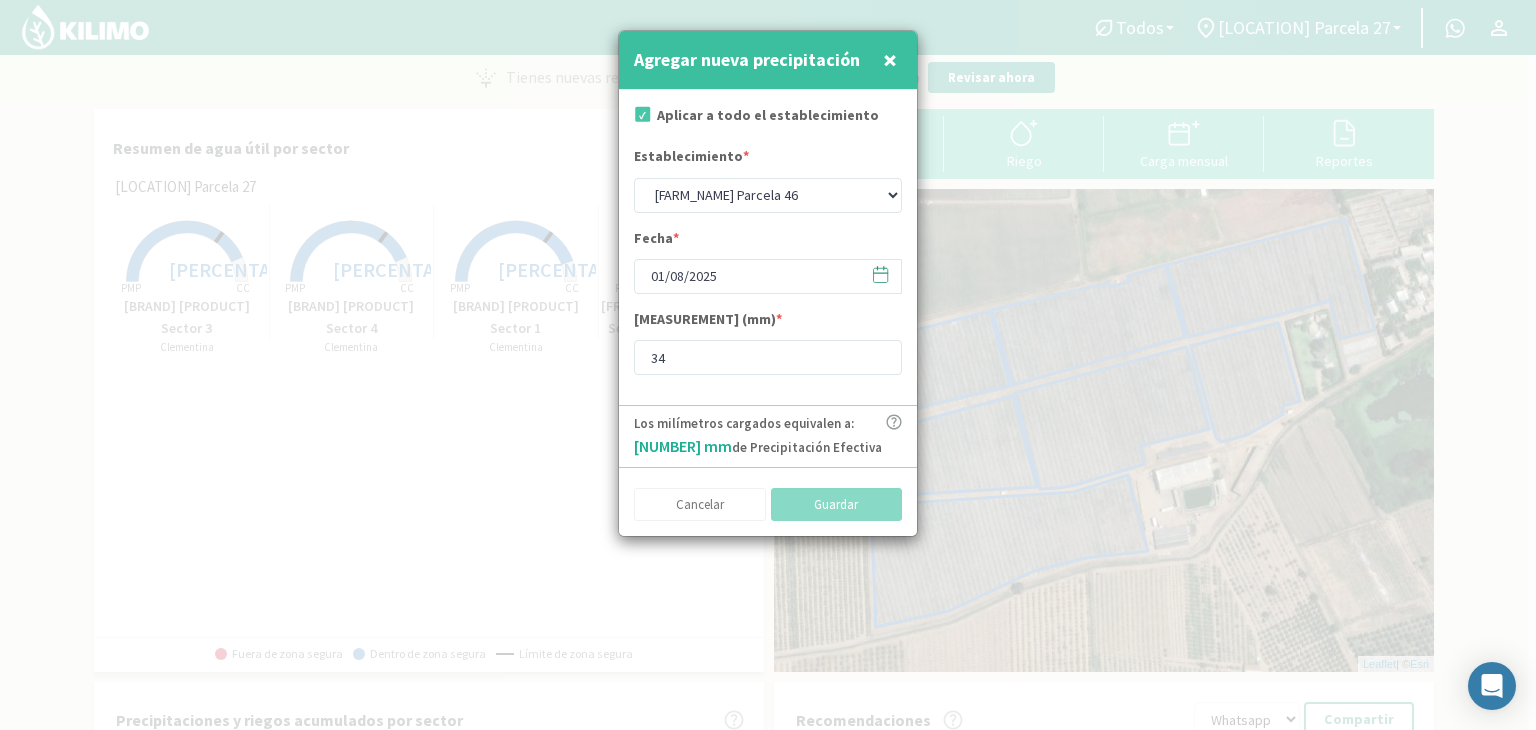 select on "0: Object" 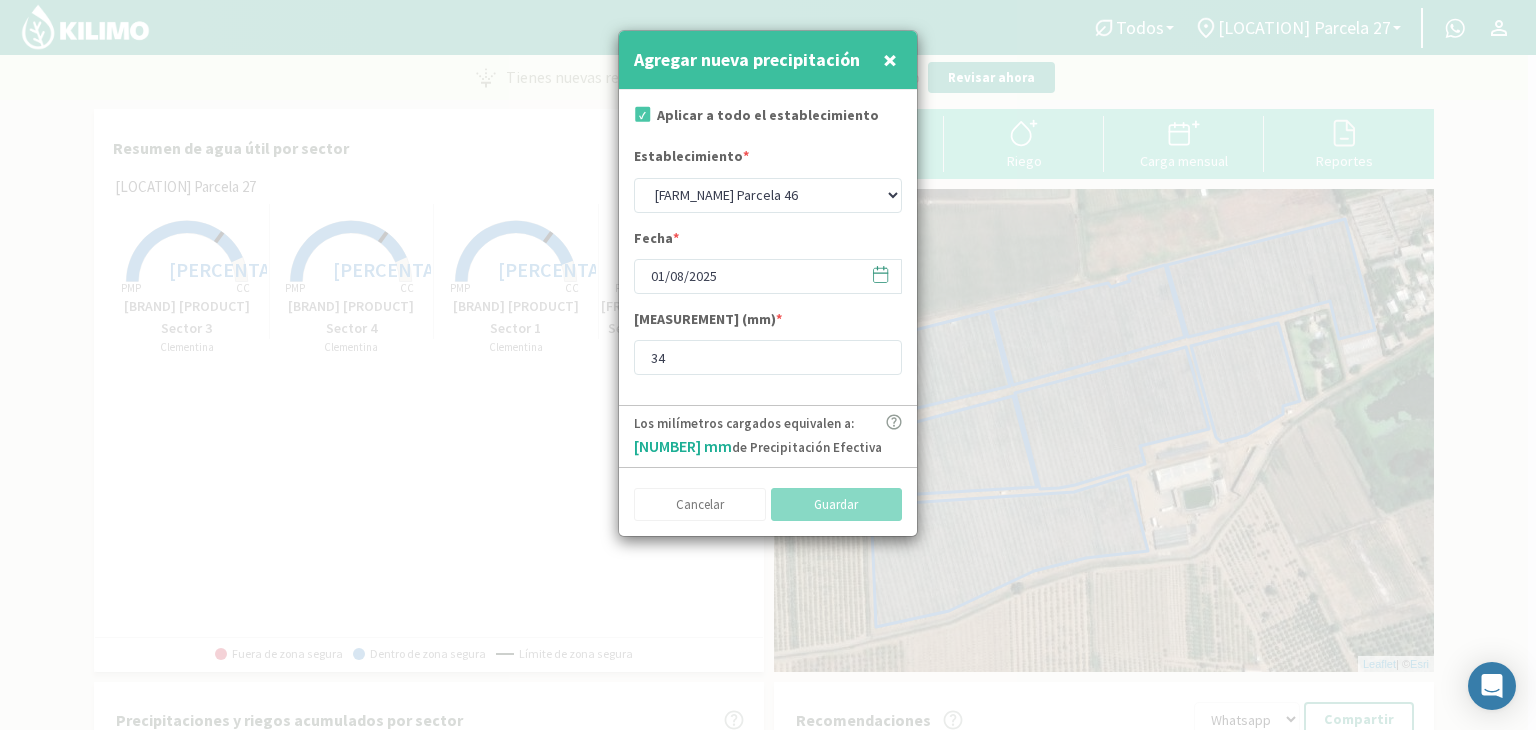 type on "[DATE]" 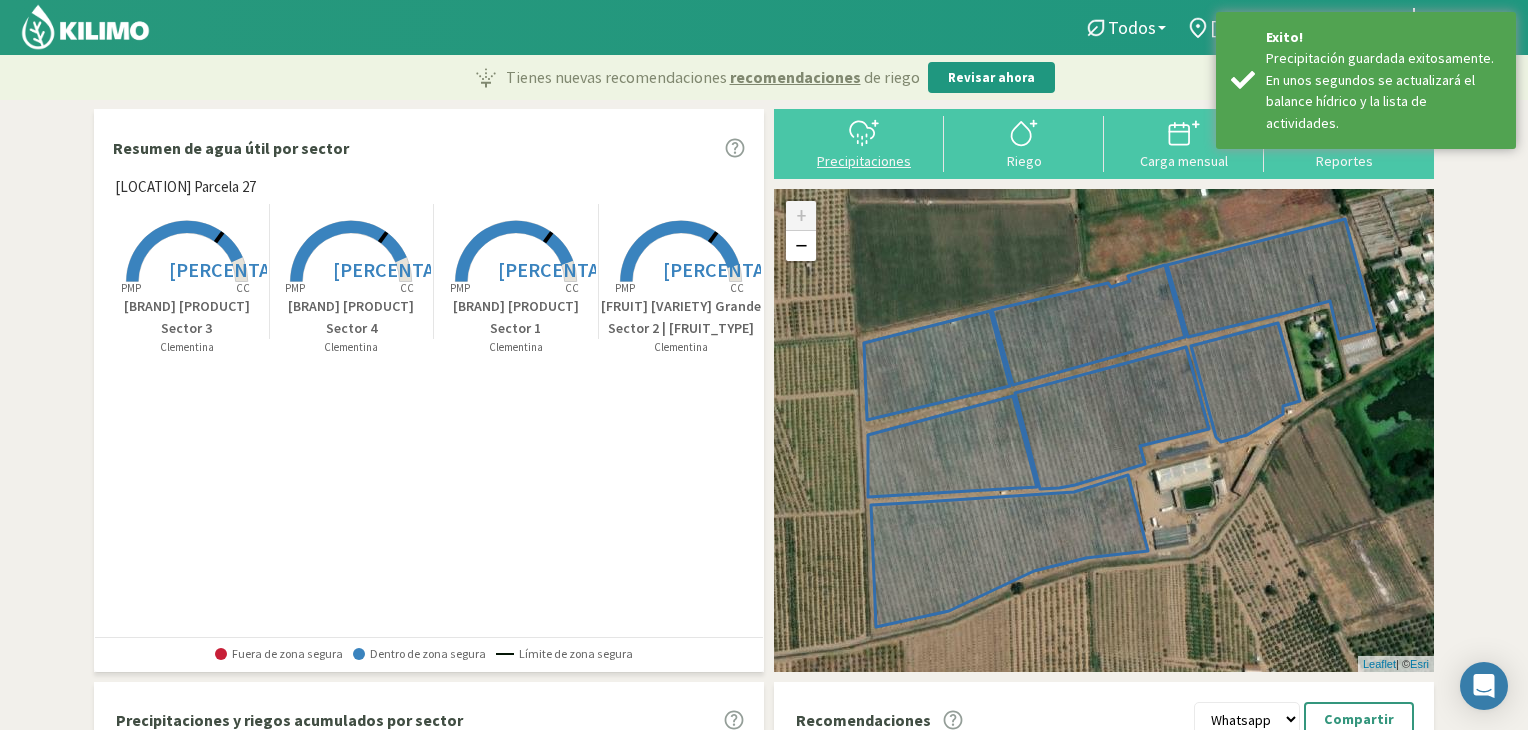 click at bounding box center [864, 133] 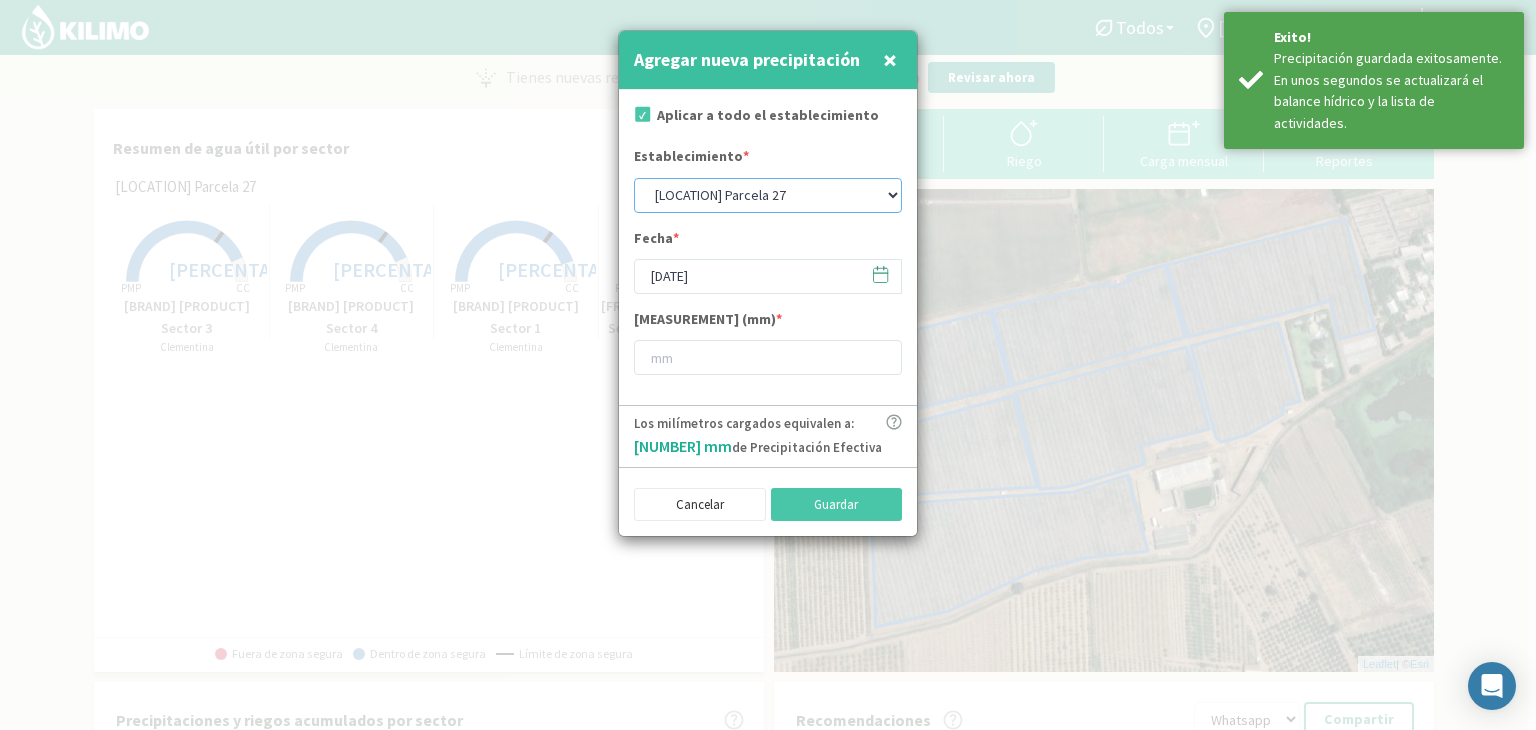 click on "Agrorreina Parcela 27 Agrorreina Parcela 42 Agrorreina Parcela 44 Agrorreina Parcela 46 Agrorreina Parcela 47 Agrorreina San Ramon" at bounding box center [768, 195] 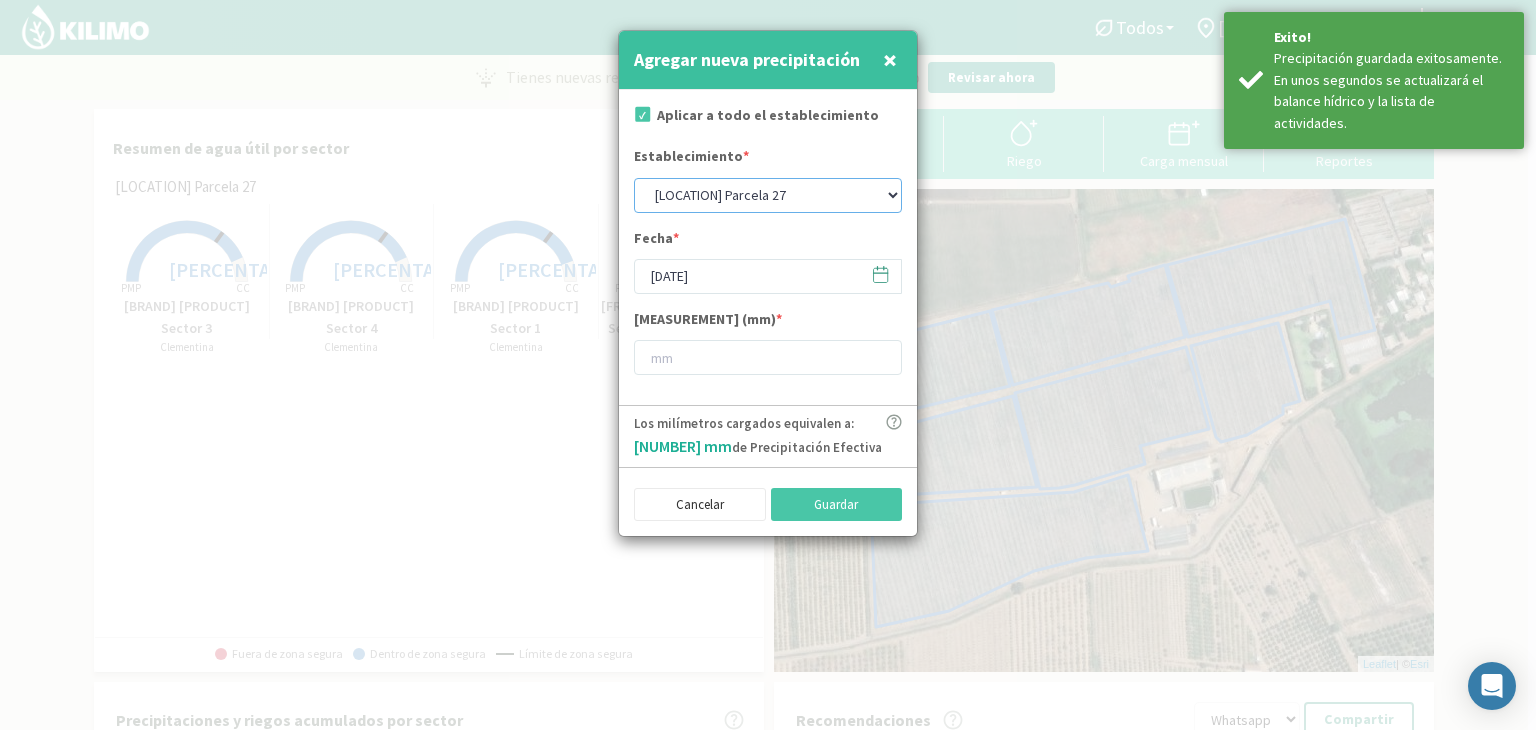 select on "4: Object" 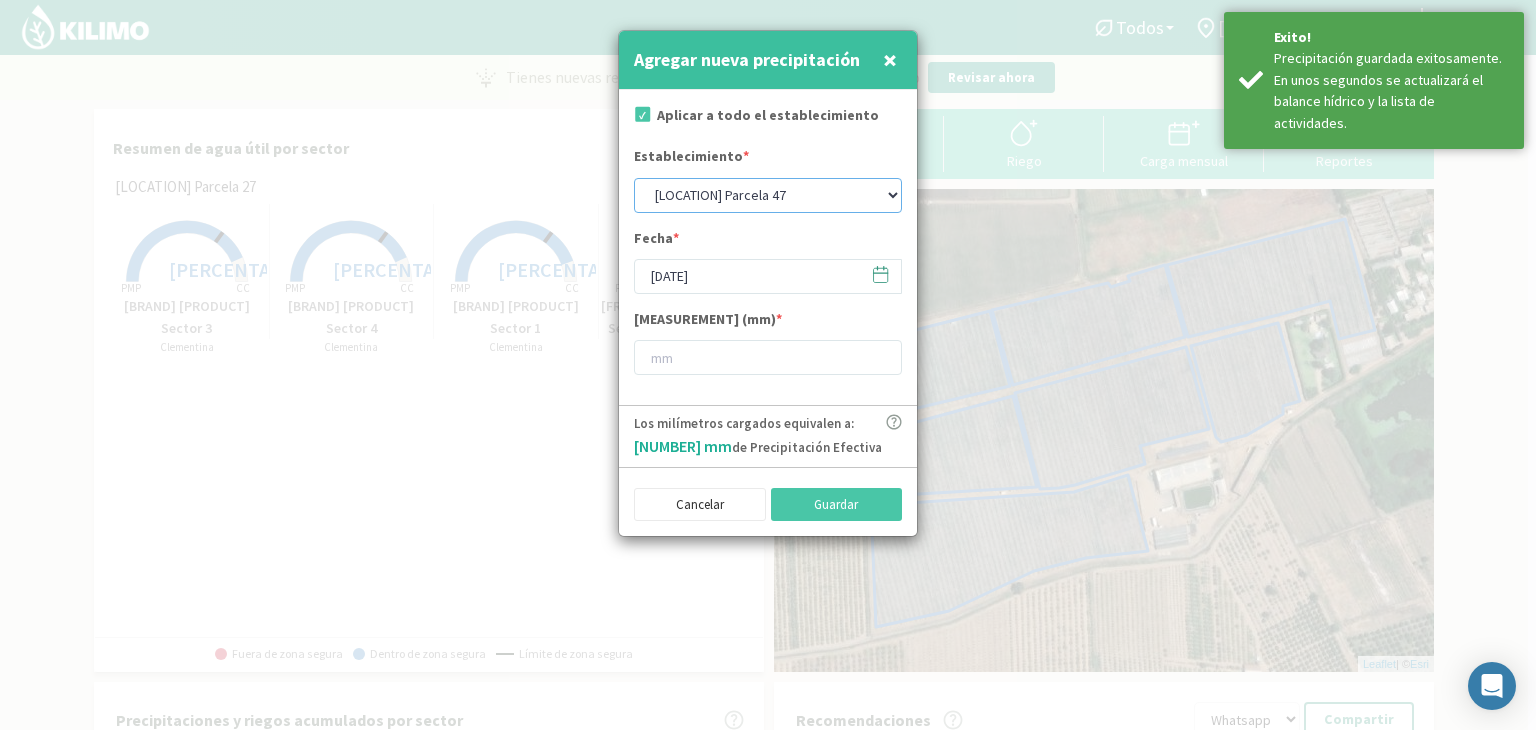 click on "Agrorreina Parcela 27 Agrorreina Parcela 42 Agrorreina Parcela 44 Agrorreina Parcela 46 Agrorreina Parcela 47 Agrorreina San Ramon" at bounding box center (768, 195) 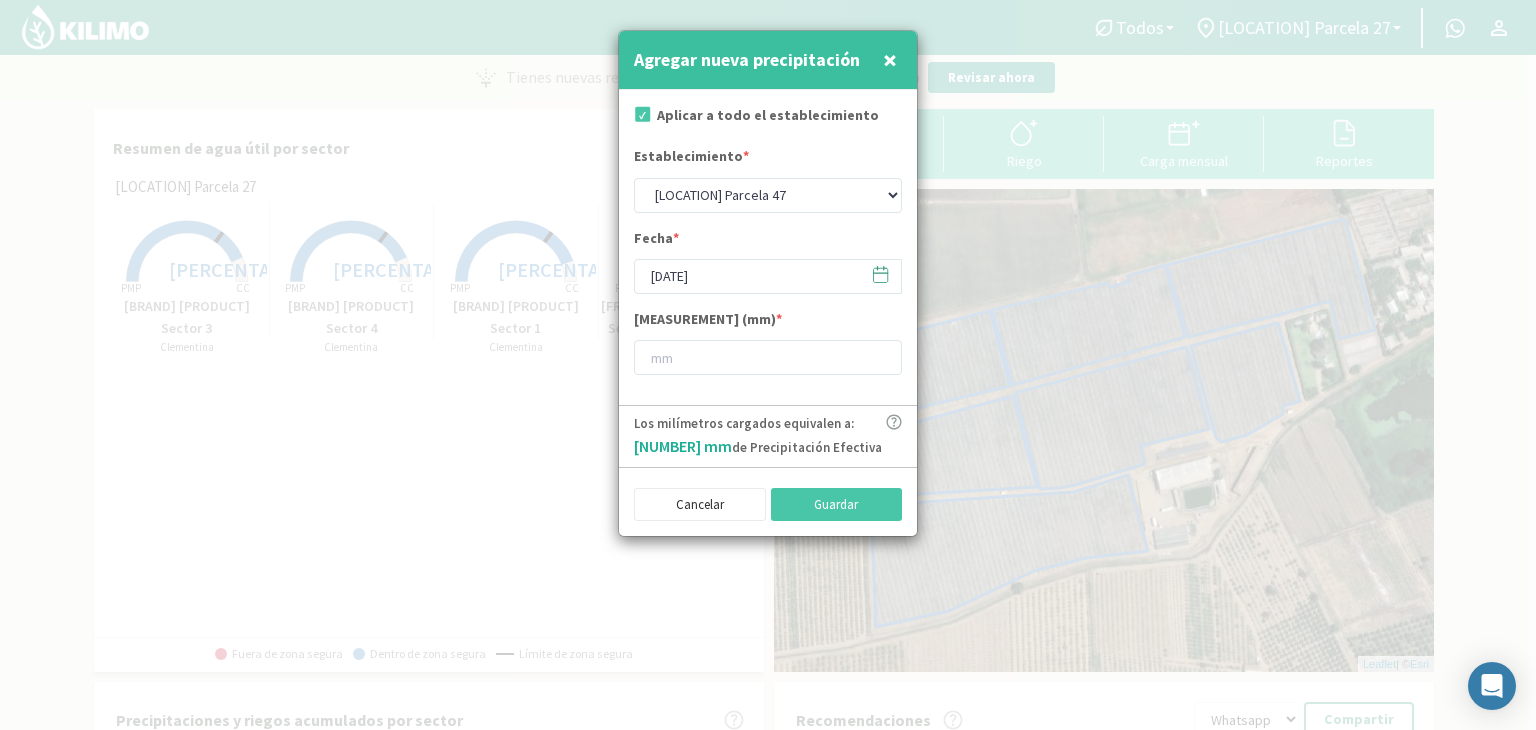 click 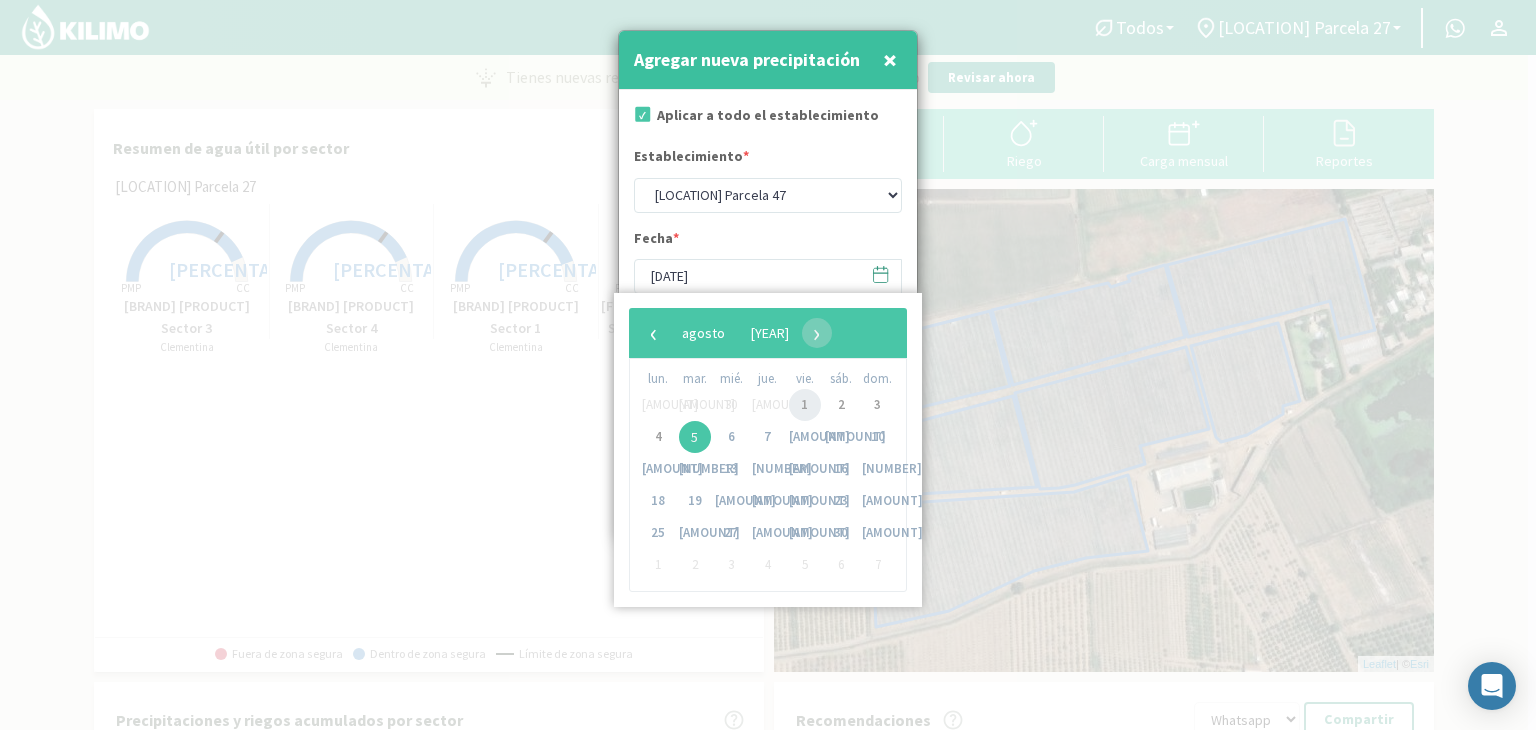 click on "1" 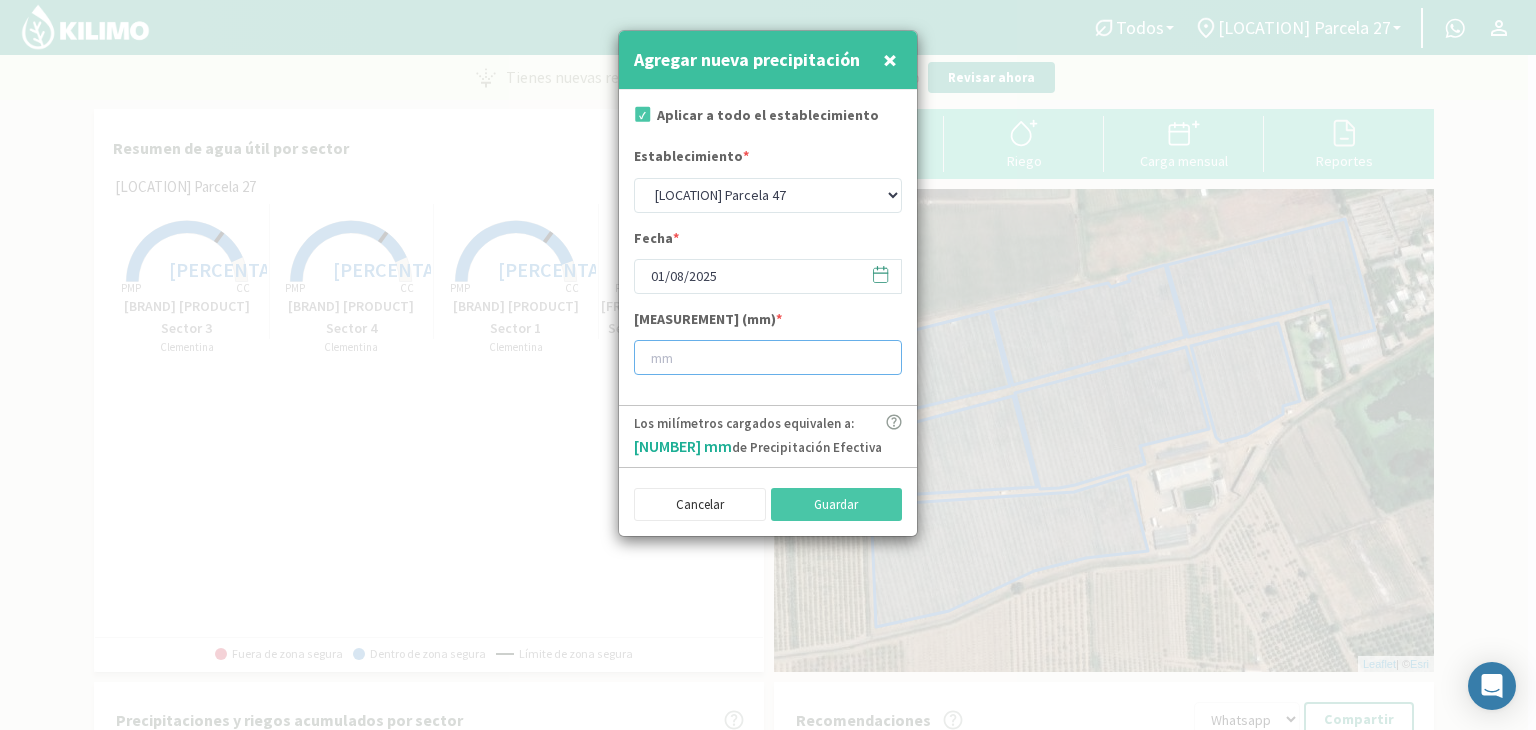 click at bounding box center (768, 357) 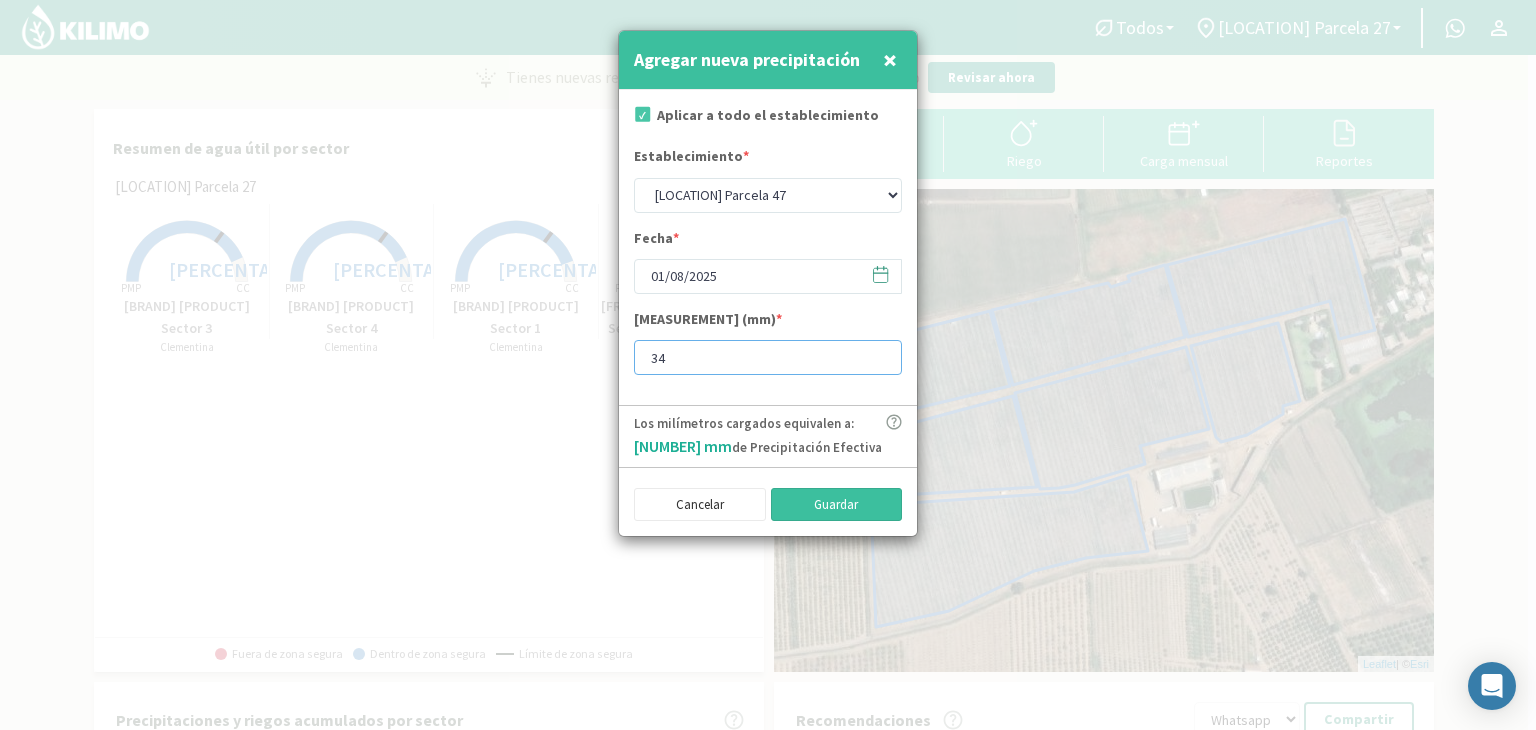 type on "34" 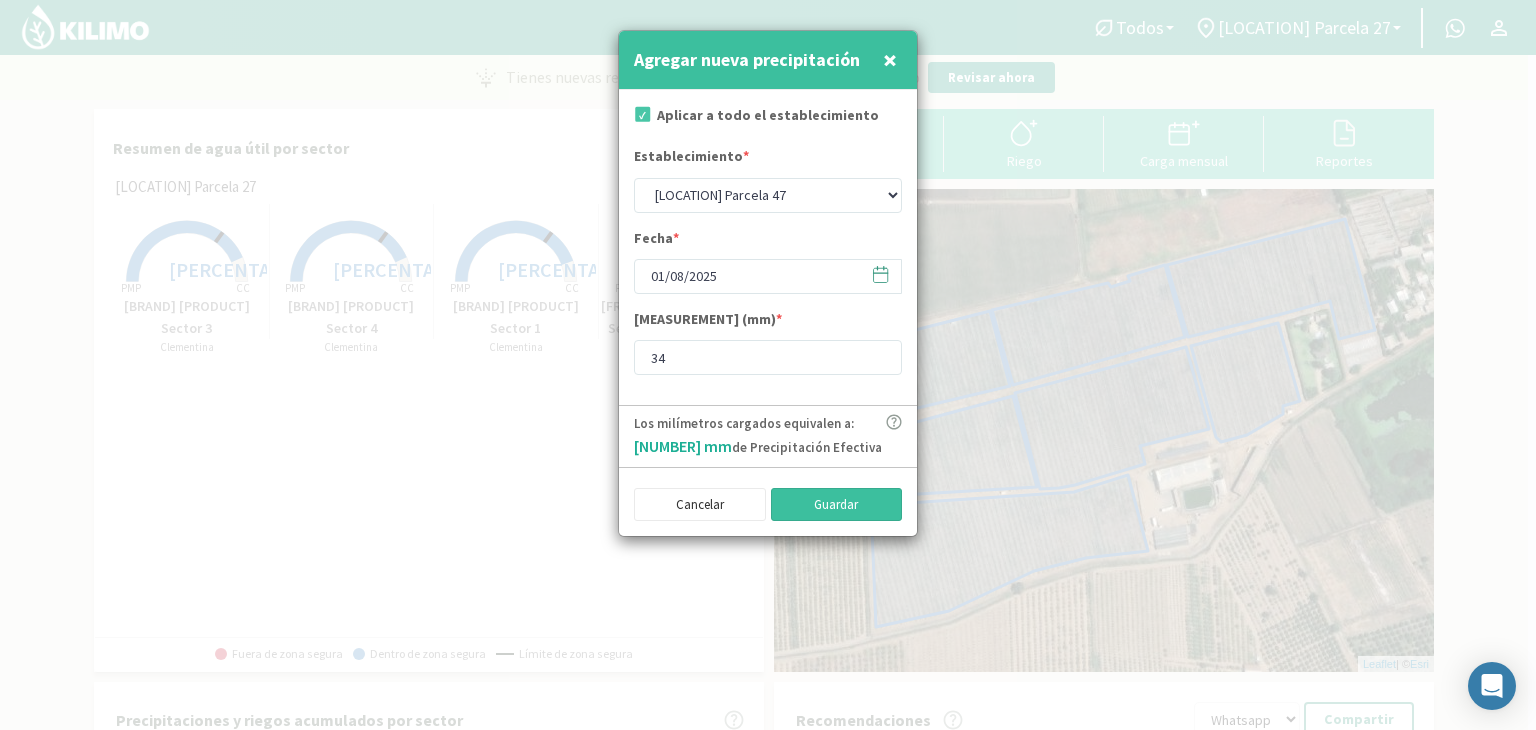 click on "Guardar" at bounding box center [837, 505] 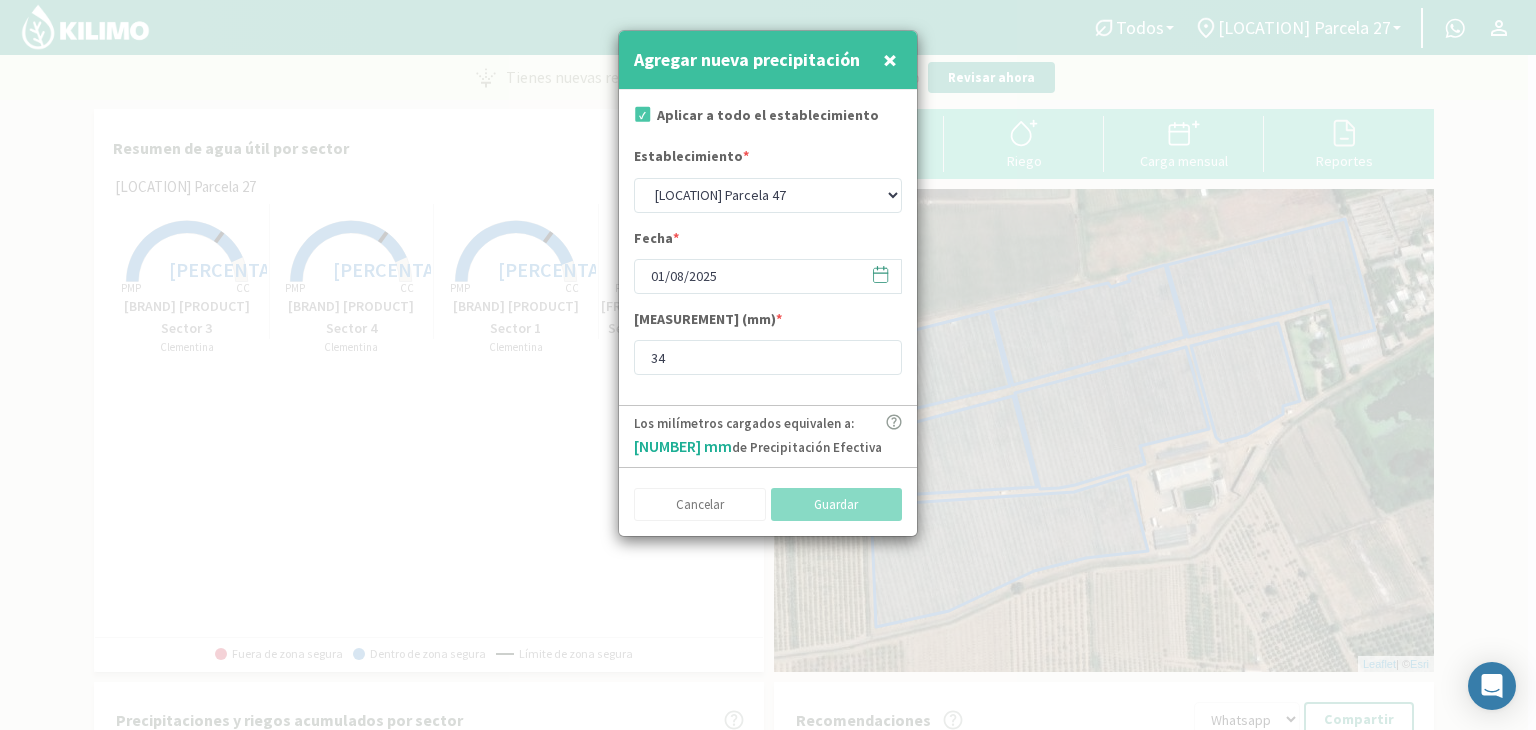 select on "0: Object" 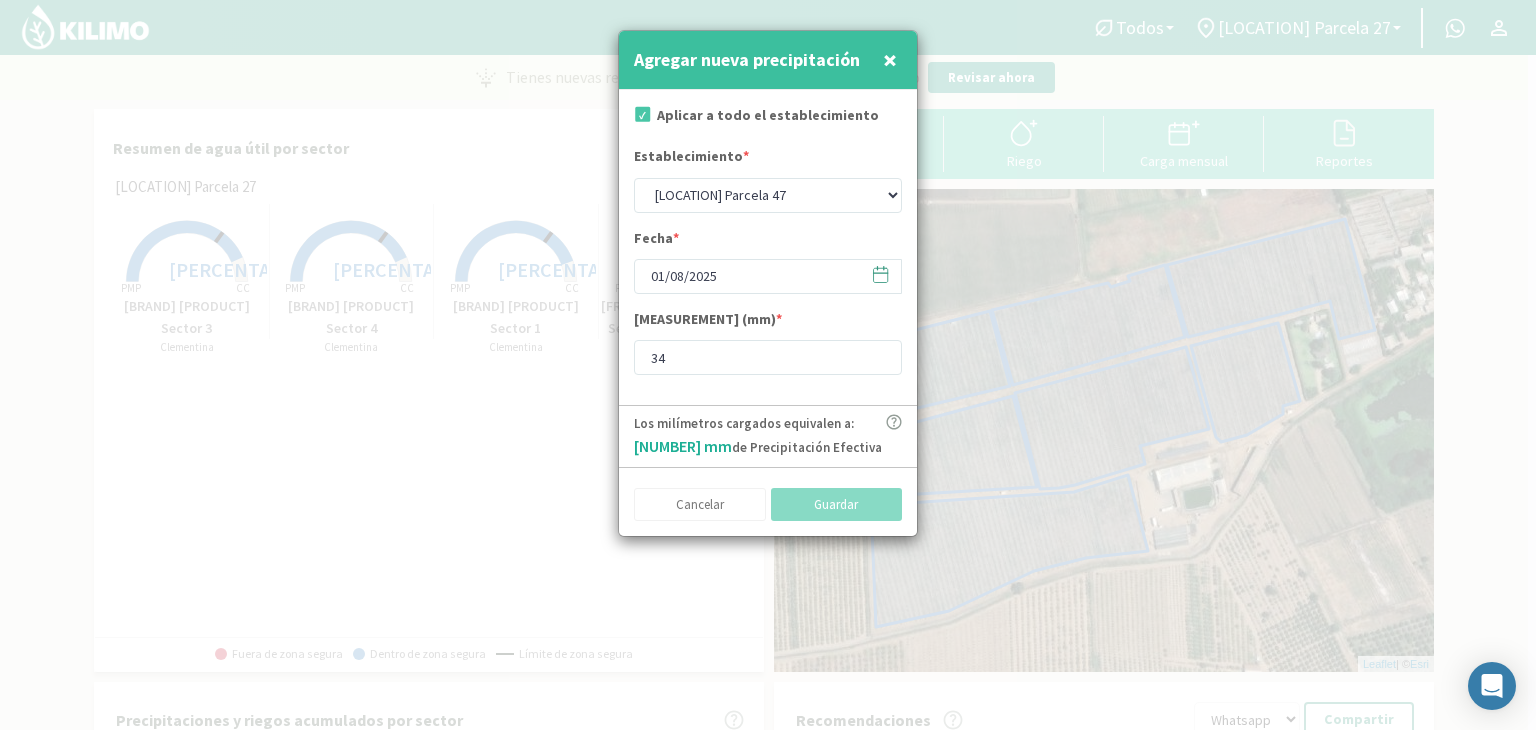 type on "[DATE]" 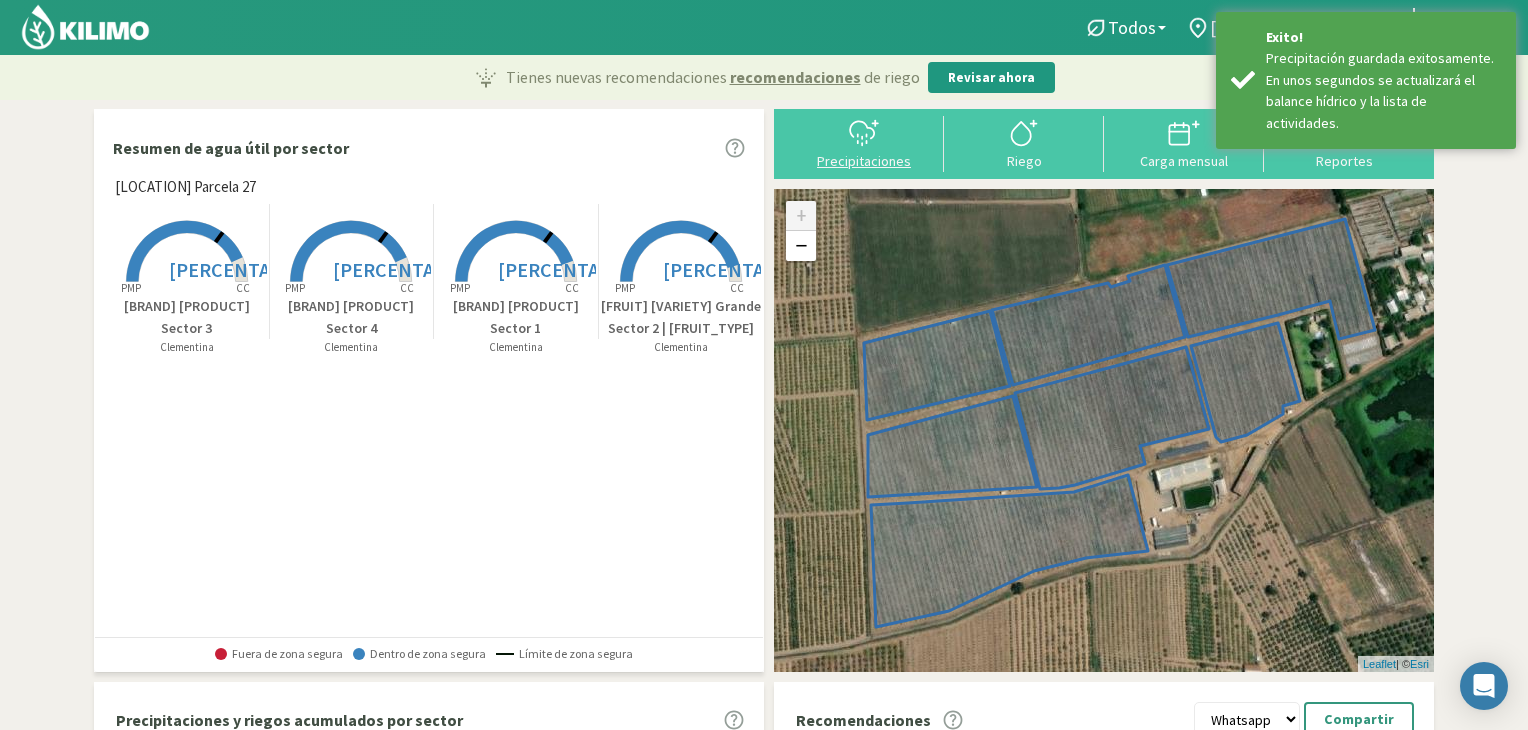 click 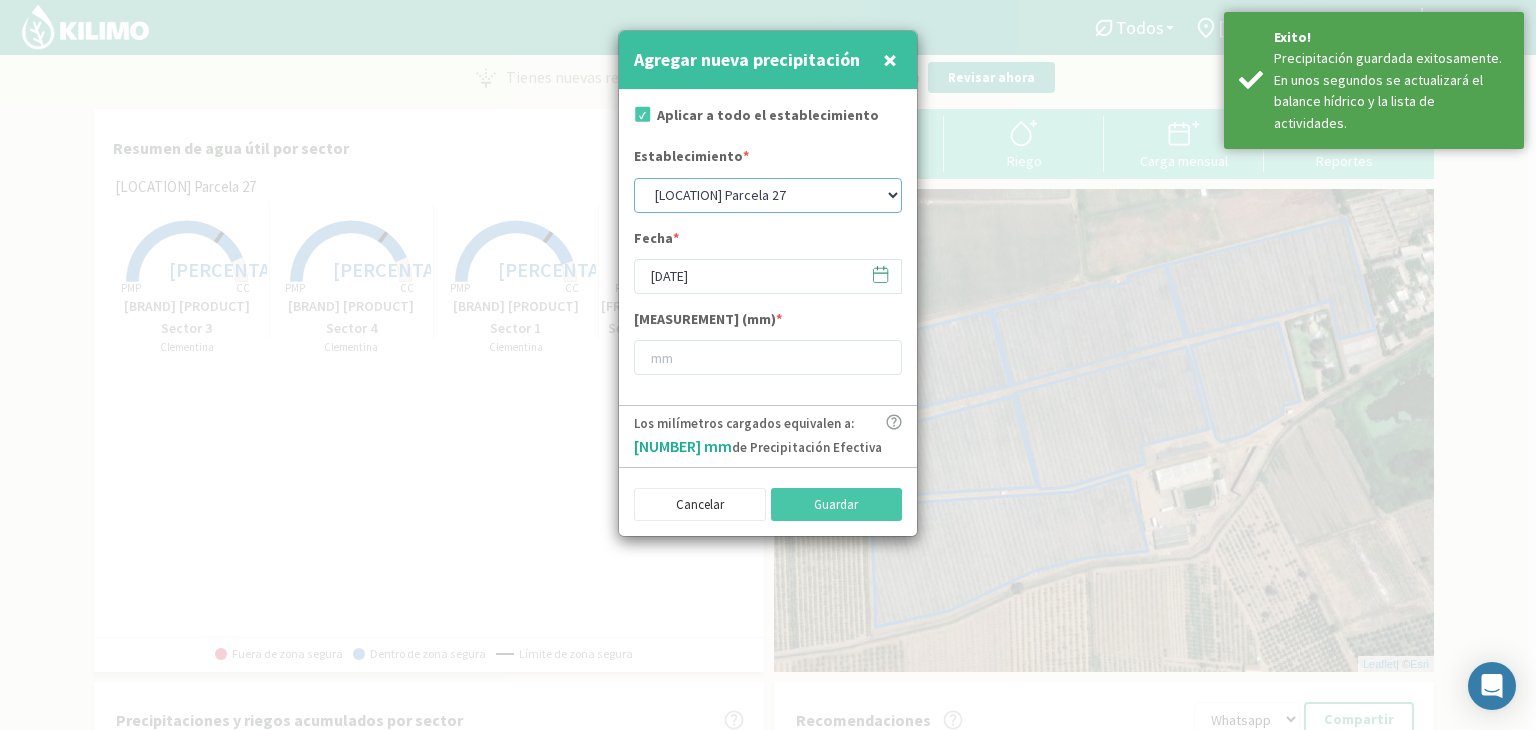 click on "Agrorreina Parcela 27 Agrorreina Parcela 42 Agrorreina Parcela 44 Agrorreina Parcela 46 Agrorreina Parcela 47 Agrorreina San Ramon" at bounding box center (768, 195) 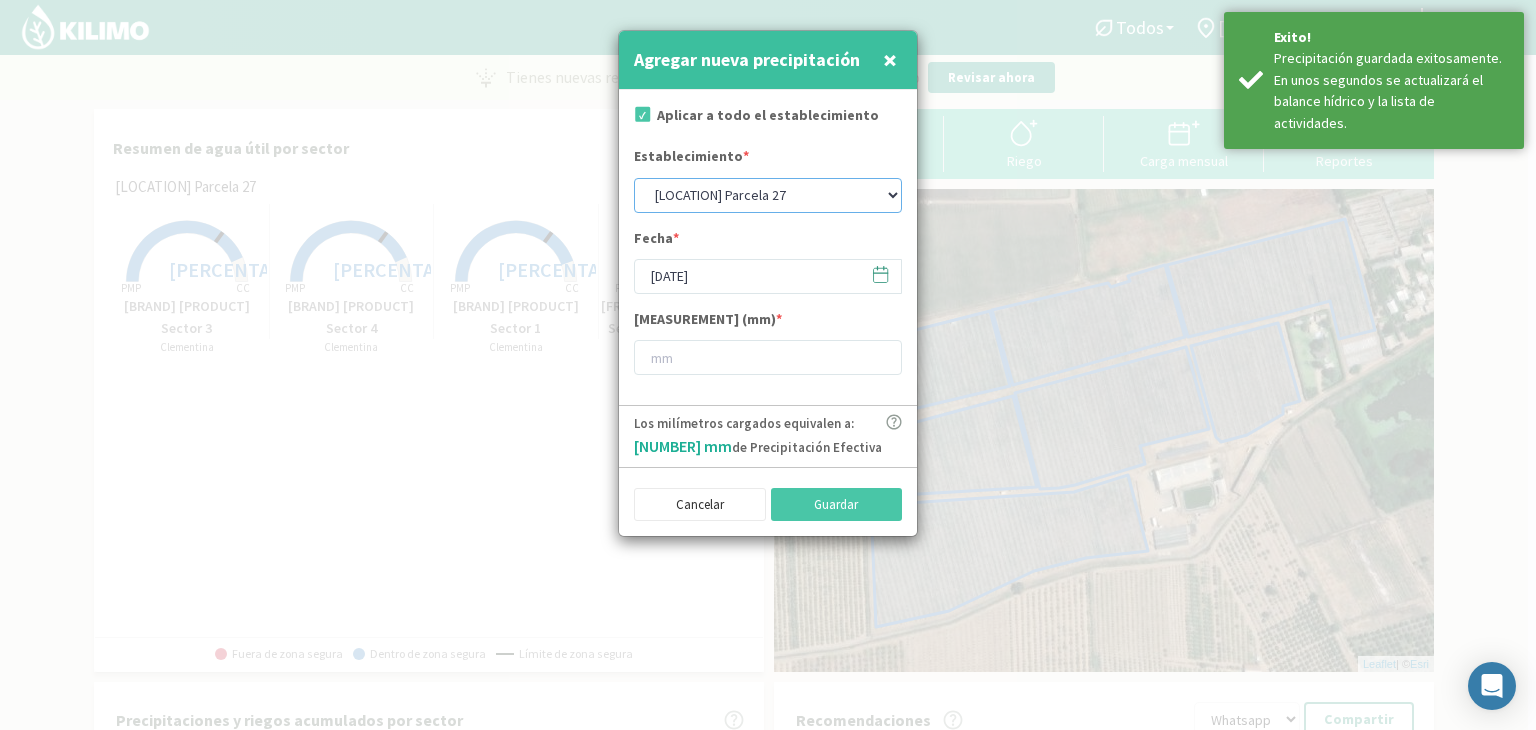 select on "5: Object" 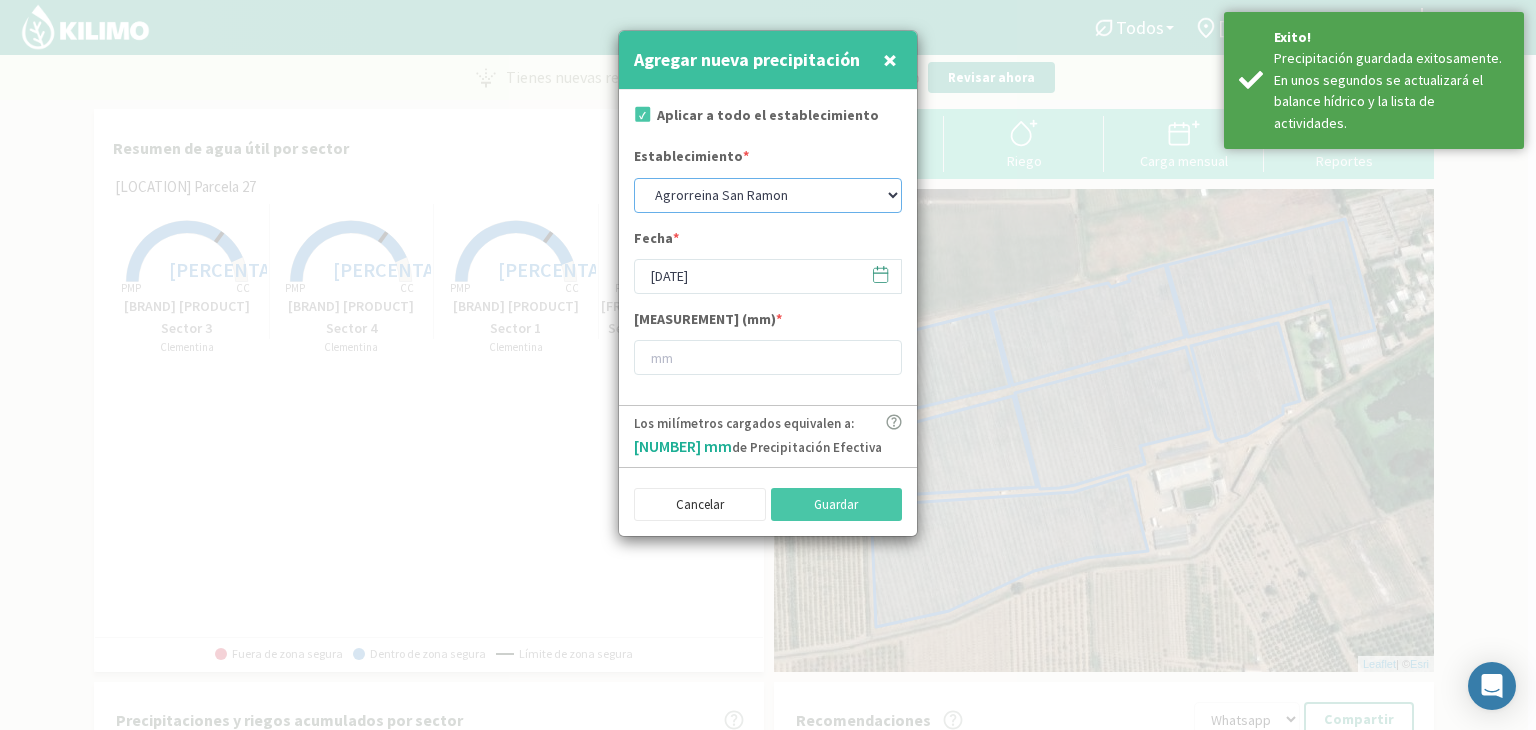click on "Agrorreina Parcela 27 Agrorreina Parcela 42 Agrorreina Parcela 44 Agrorreina Parcela 46 Agrorreina Parcela 47 Agrorreina San Ramon" at bounding box center [768, 195] 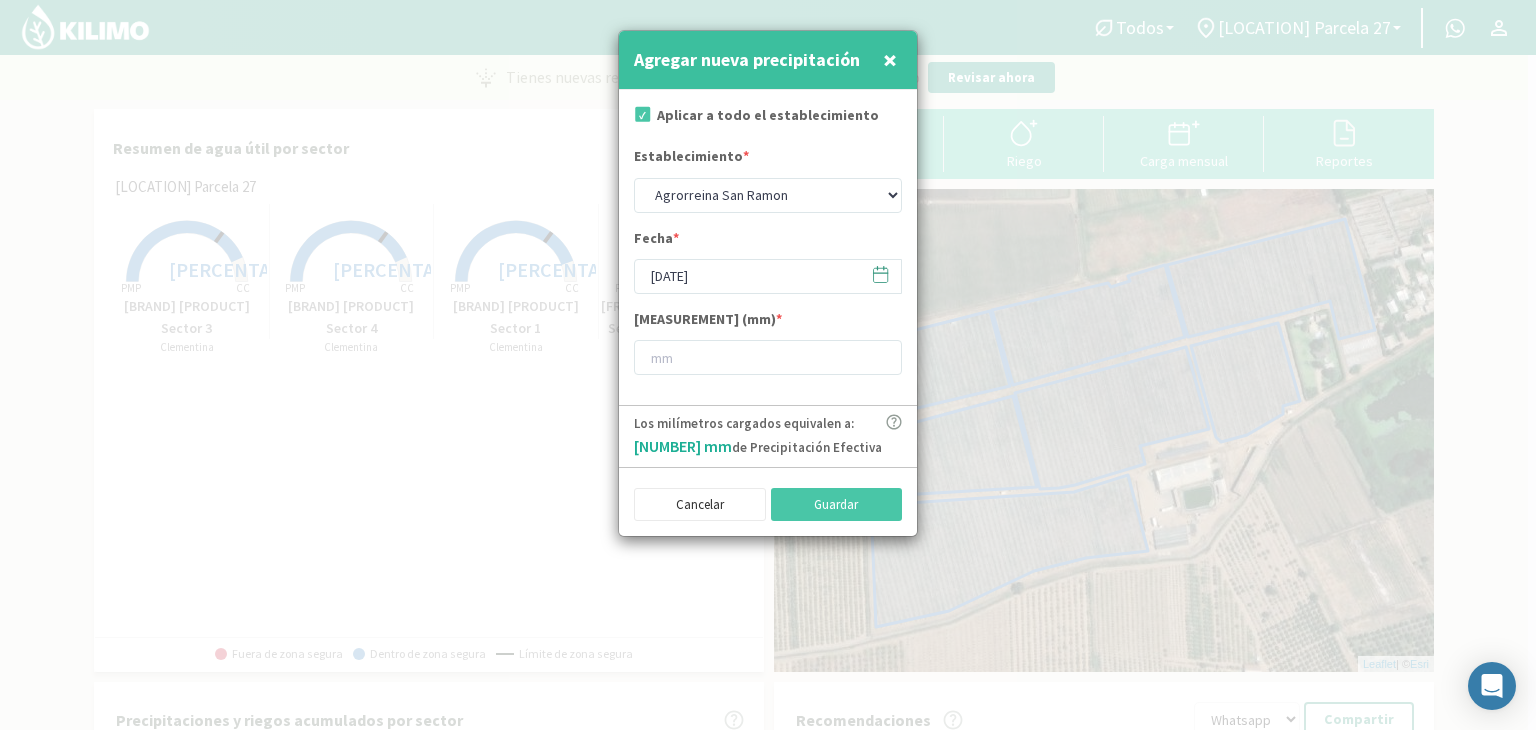 click 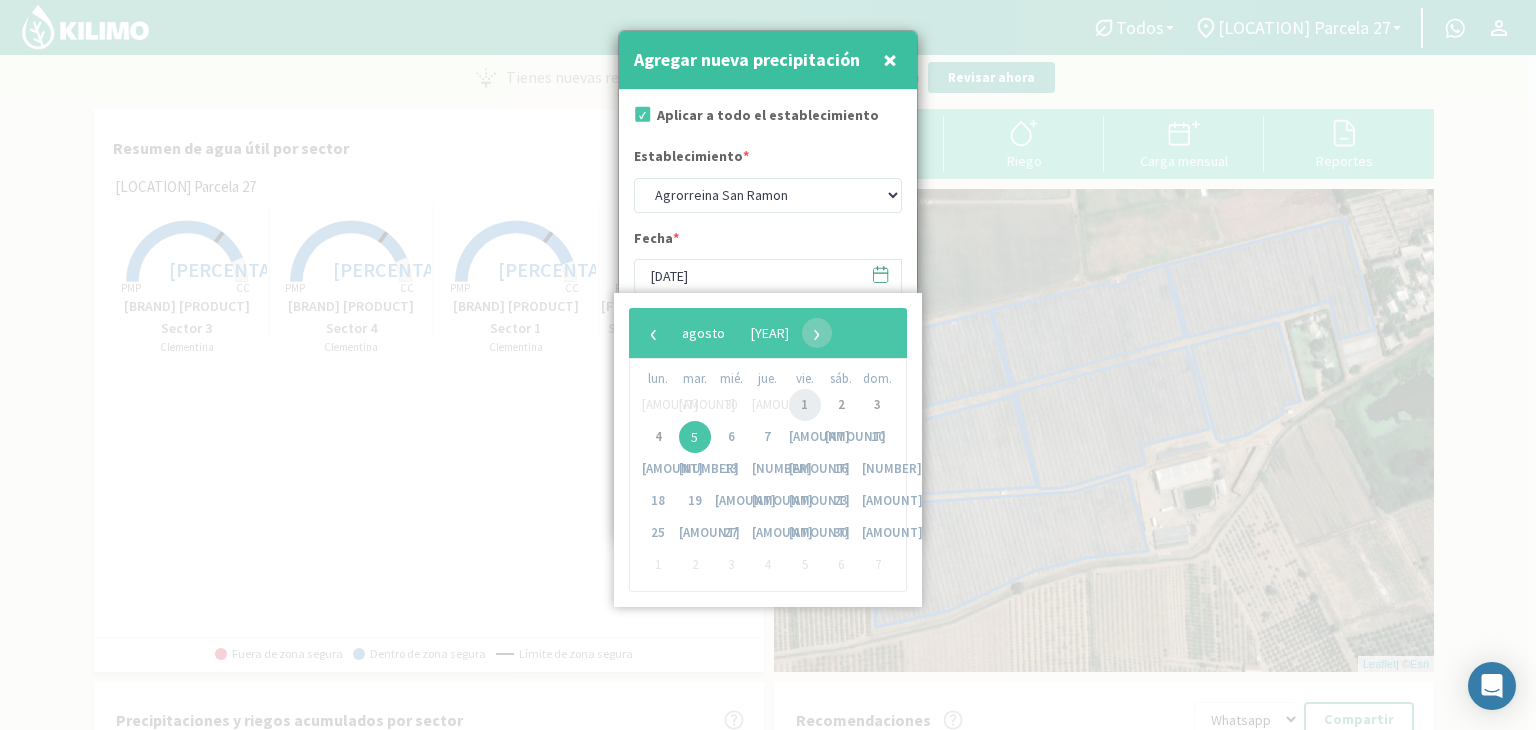 click on "1" 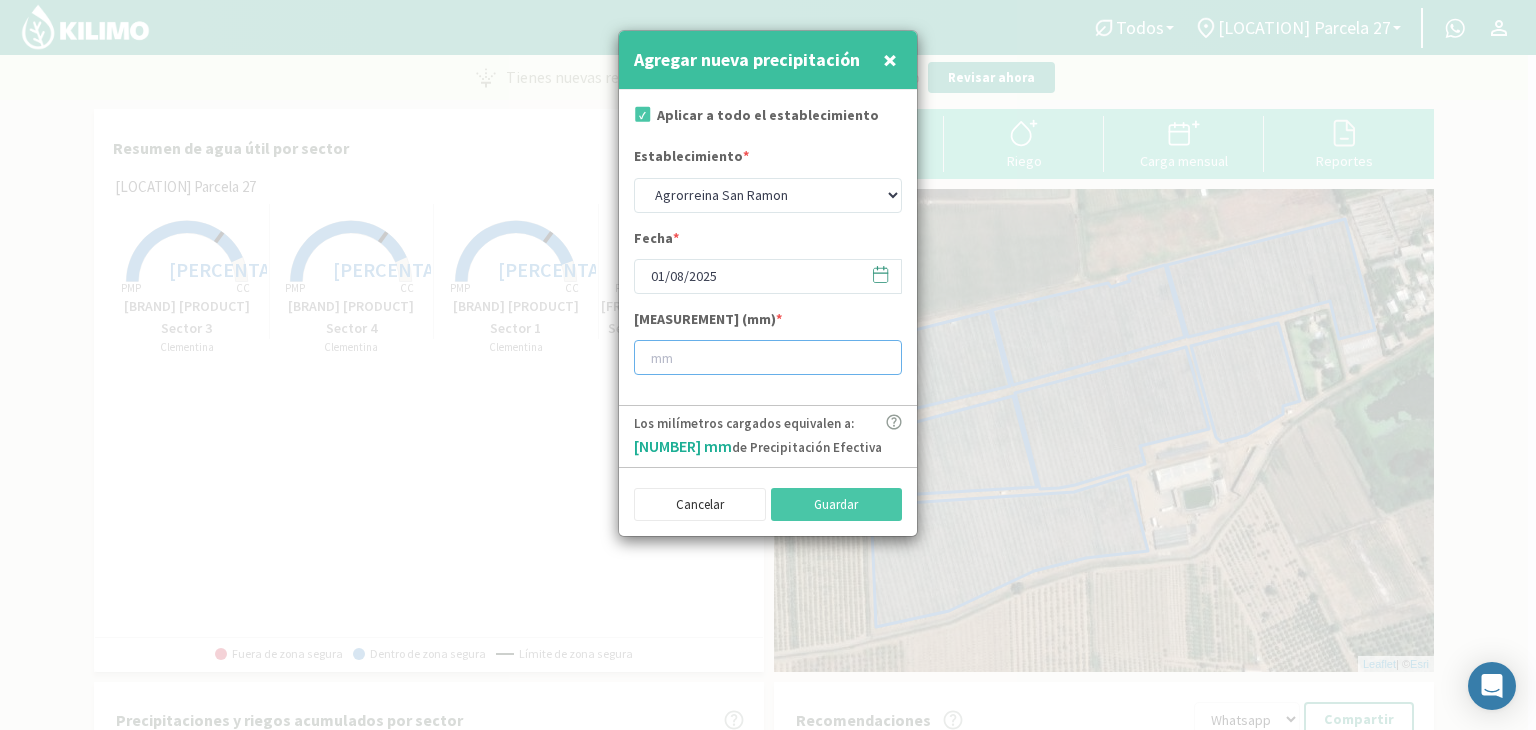 click at bounding box center [768, 357] 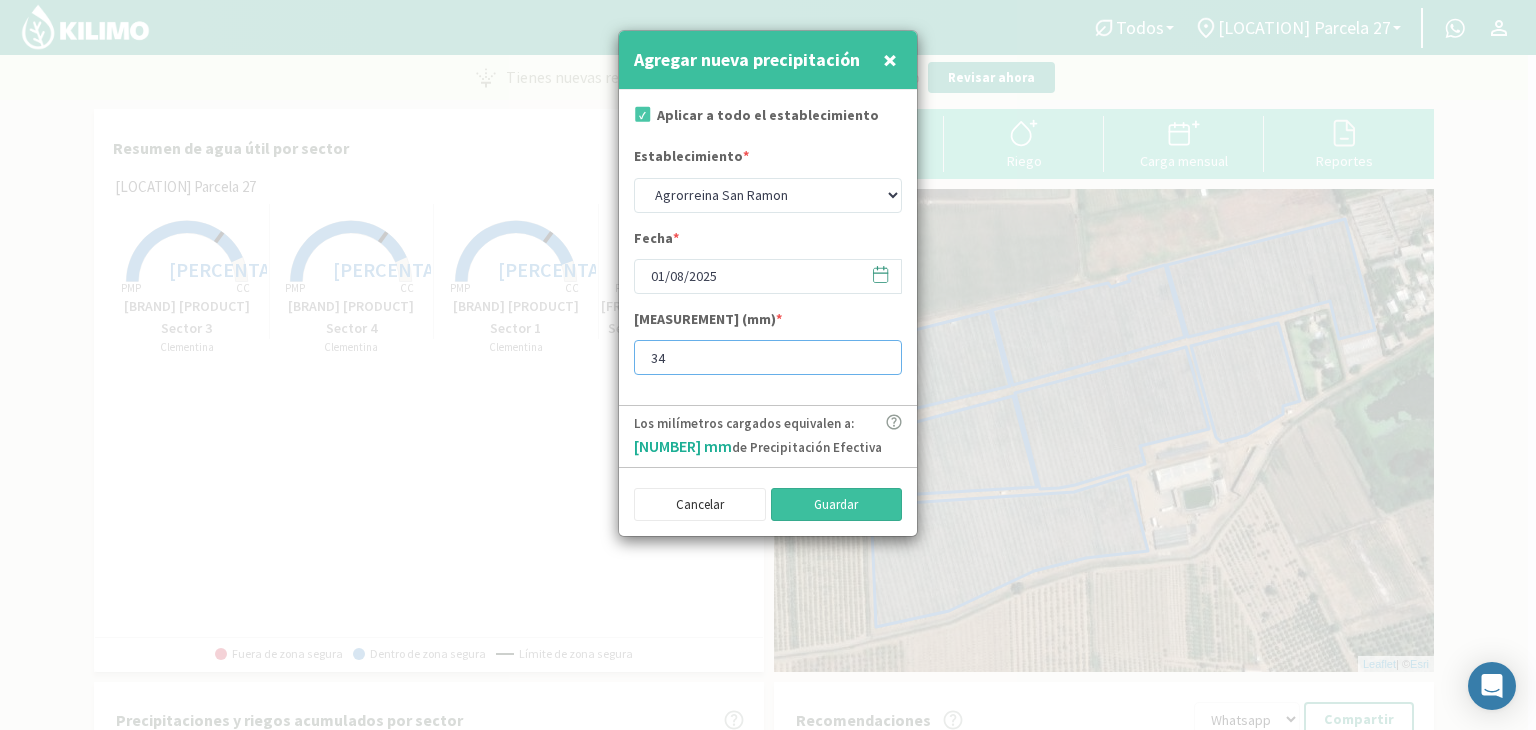 type on "34" 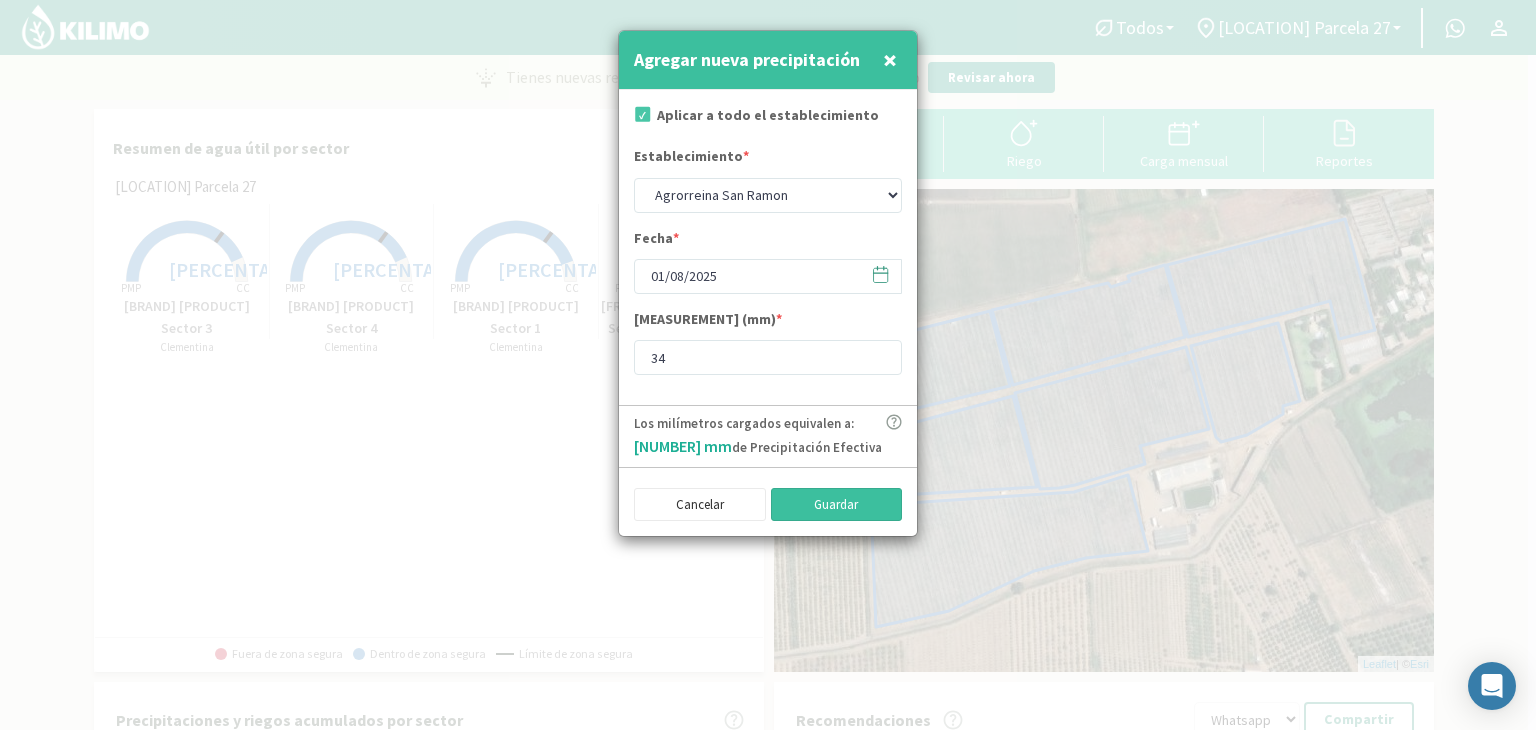 click on "Guardar" at bounding box center (837, 505) 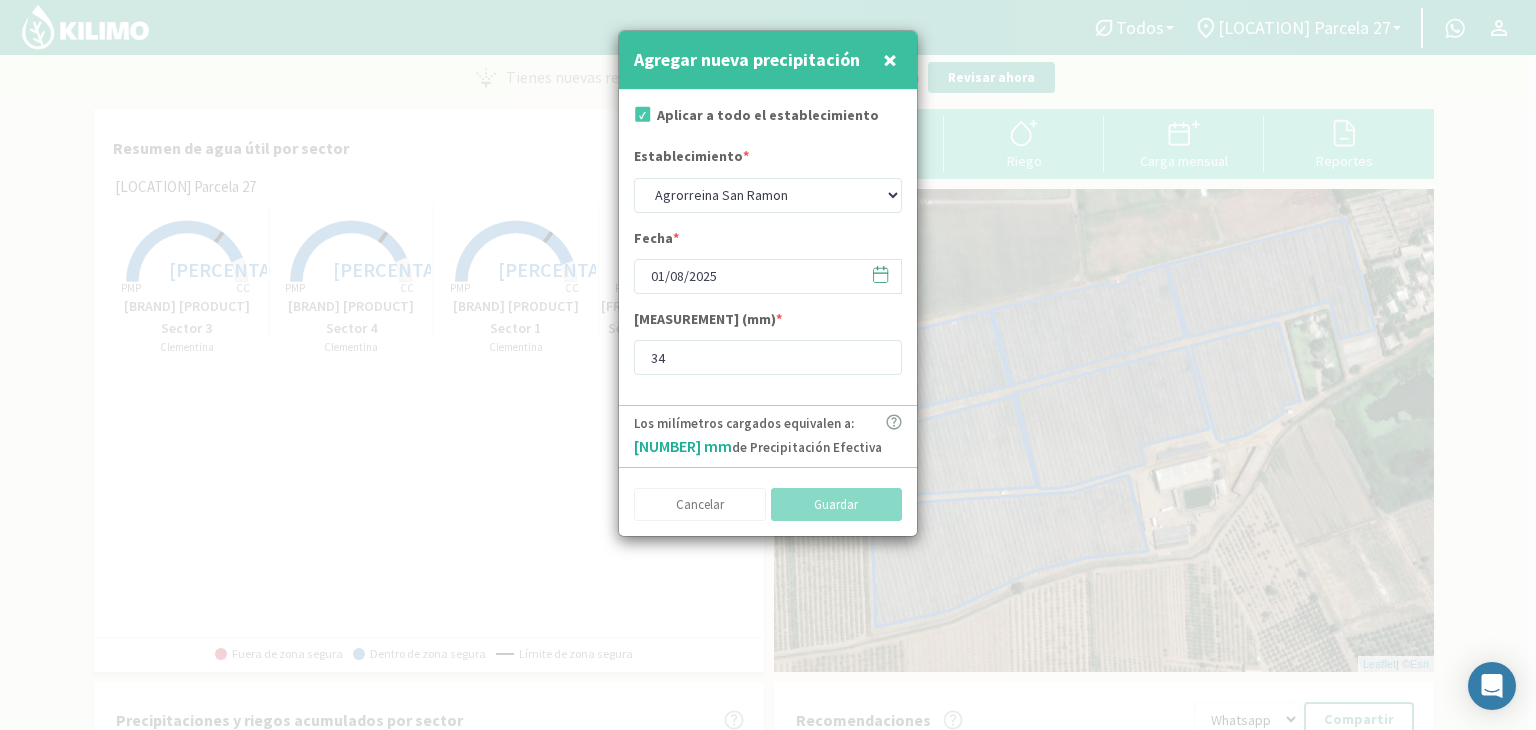 select on "0: Object" 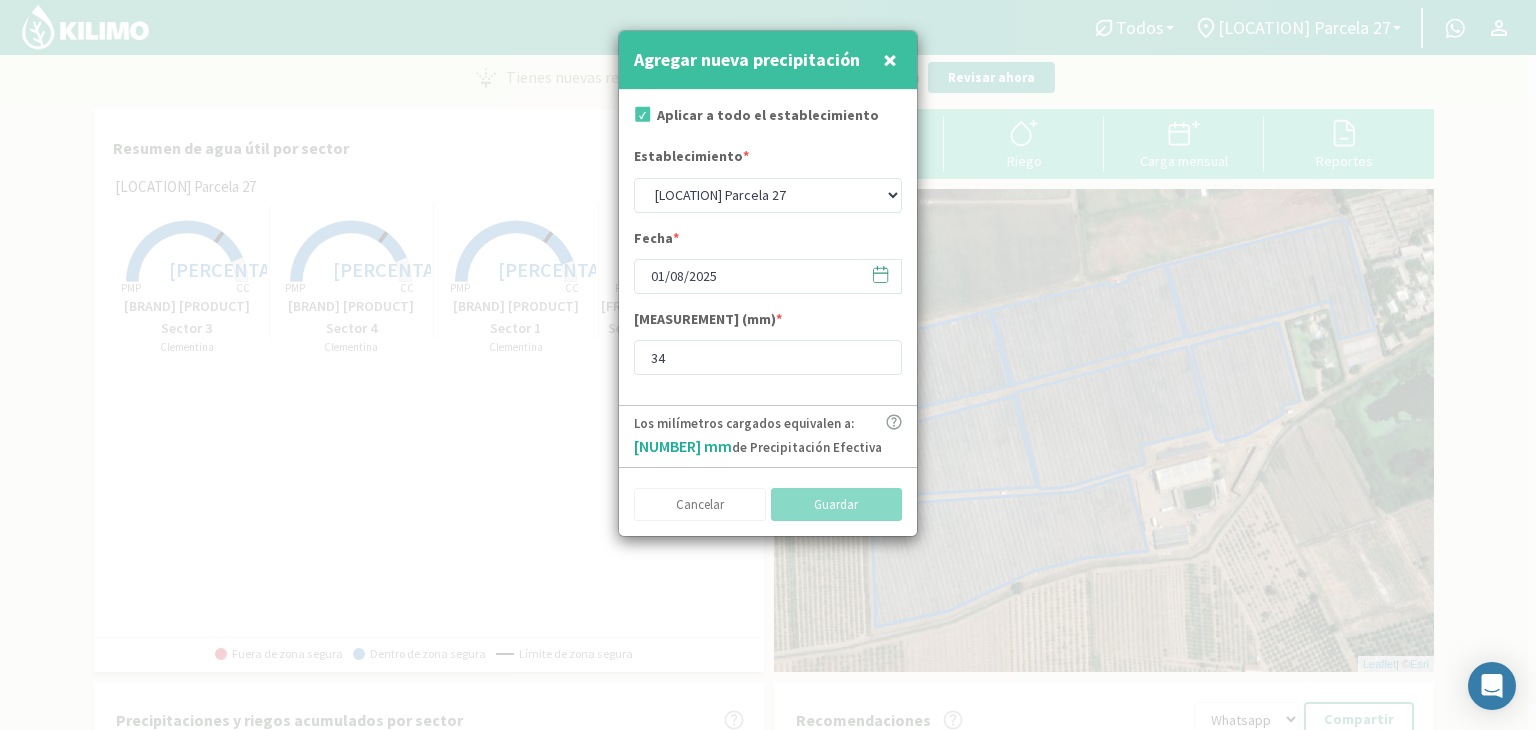 type on "[DATE]" 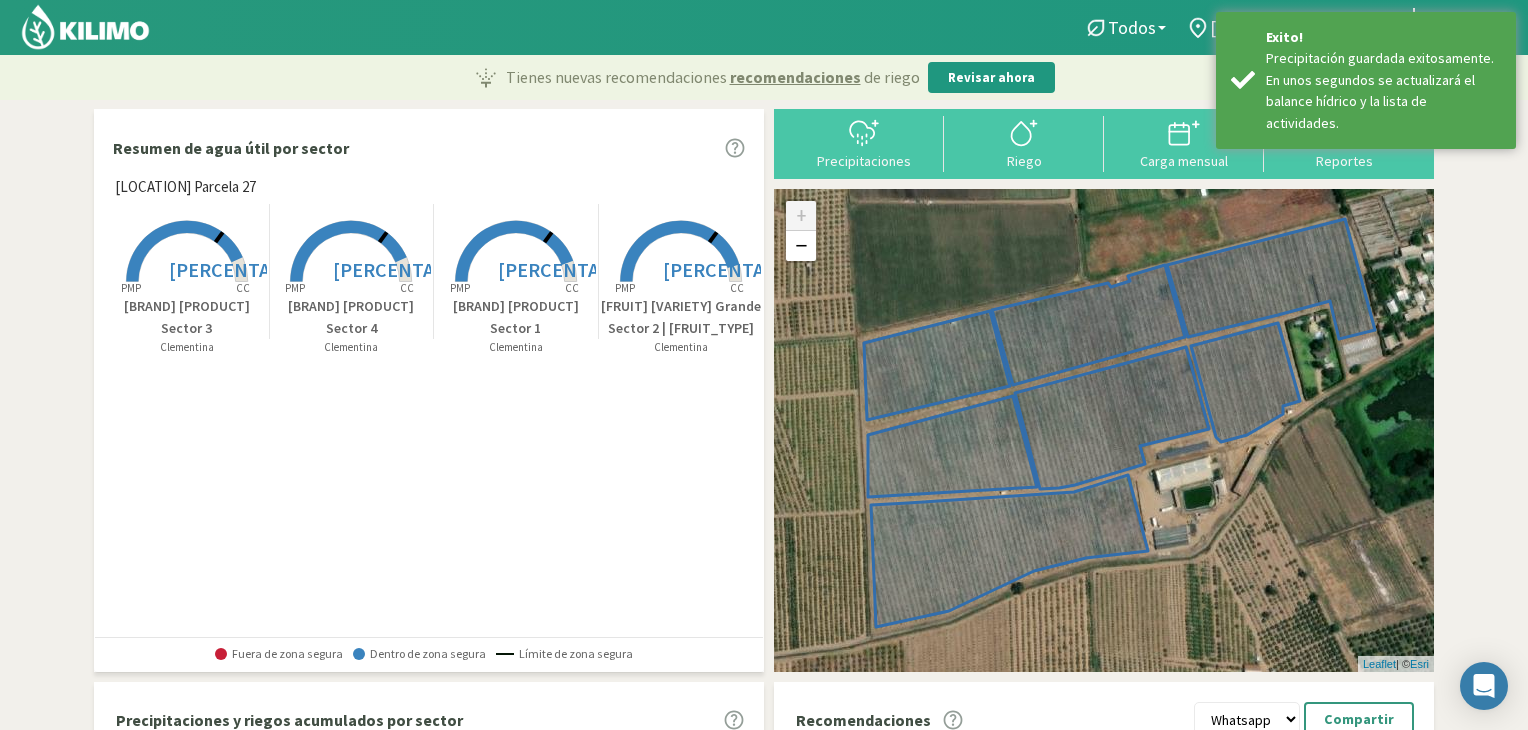 click 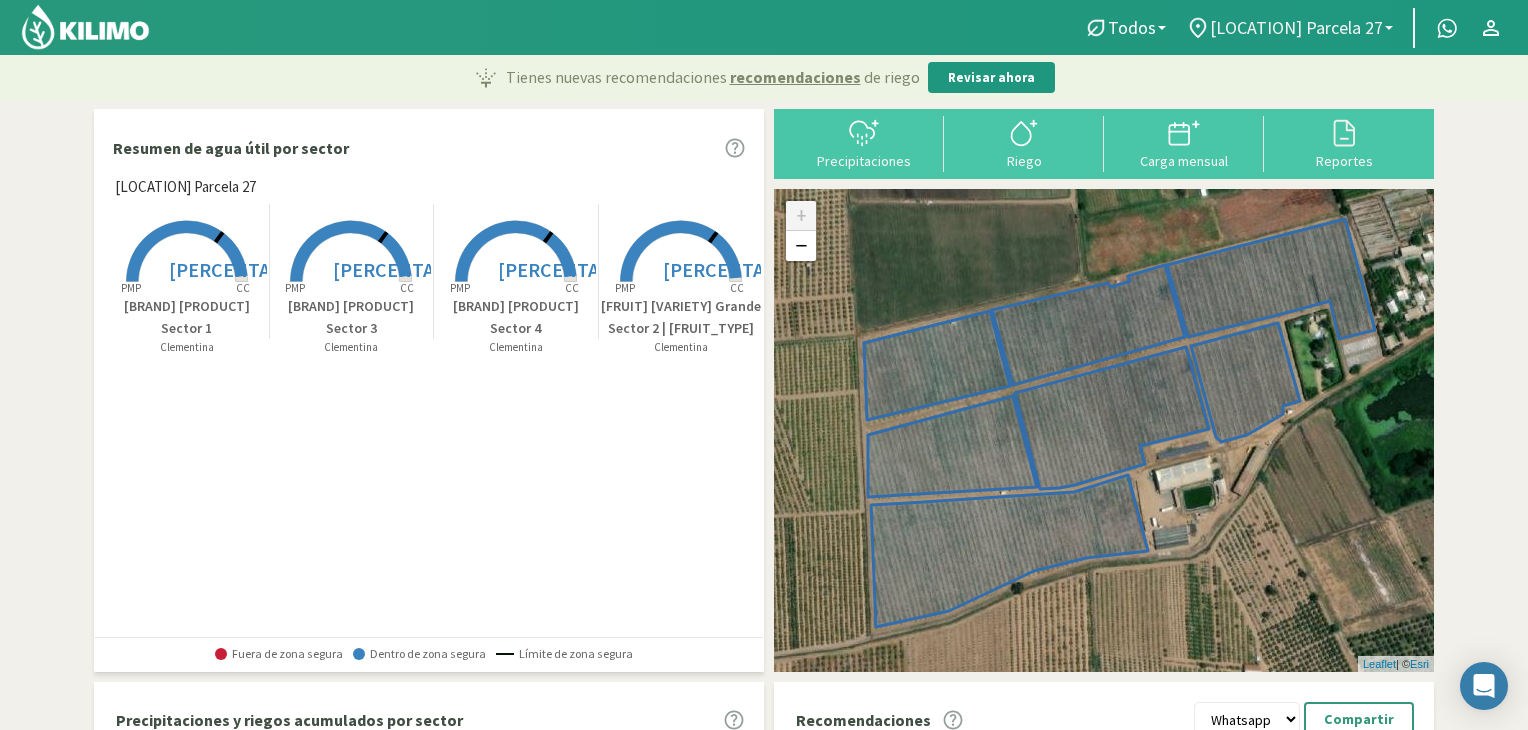 click on "[LOCATION] Parcela 27" 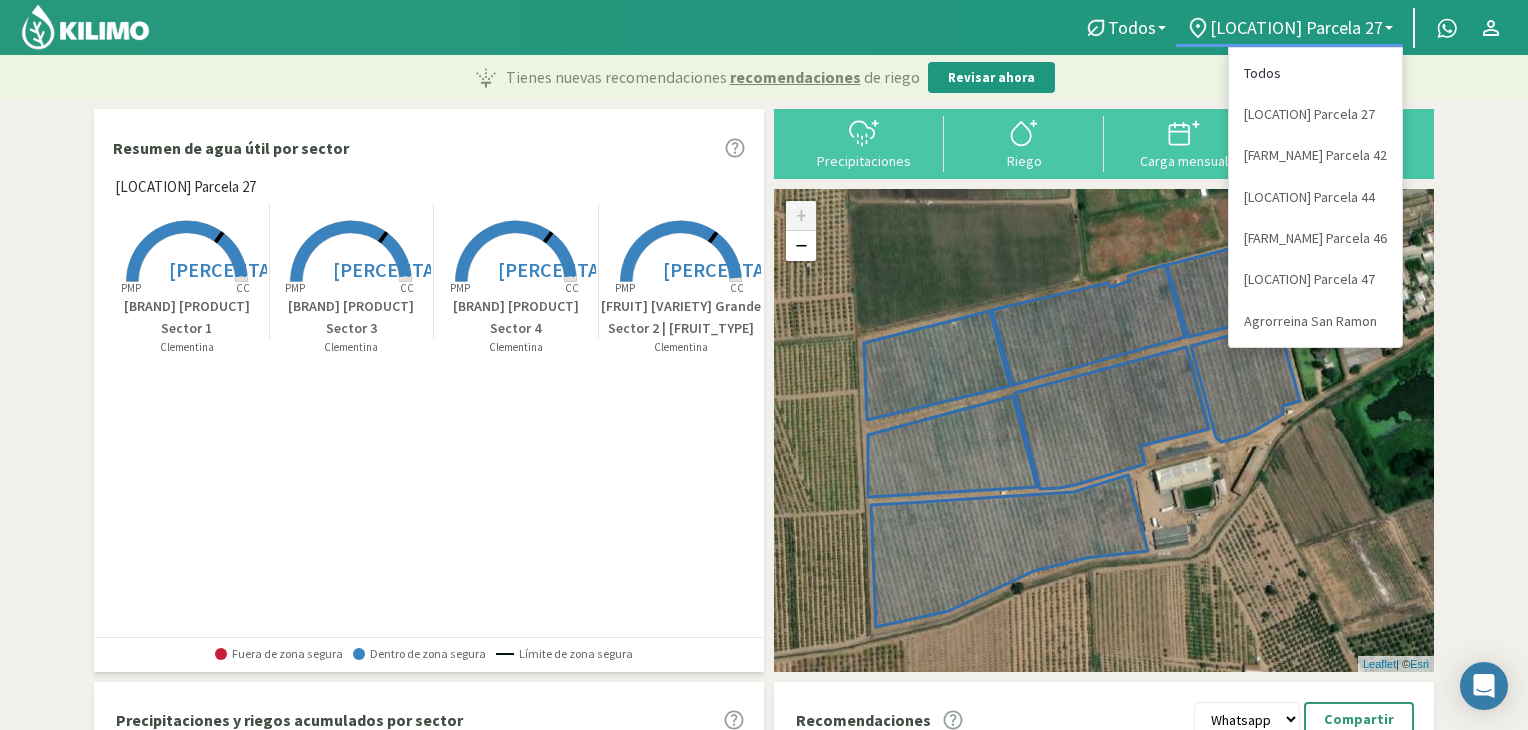 click on "Todos" 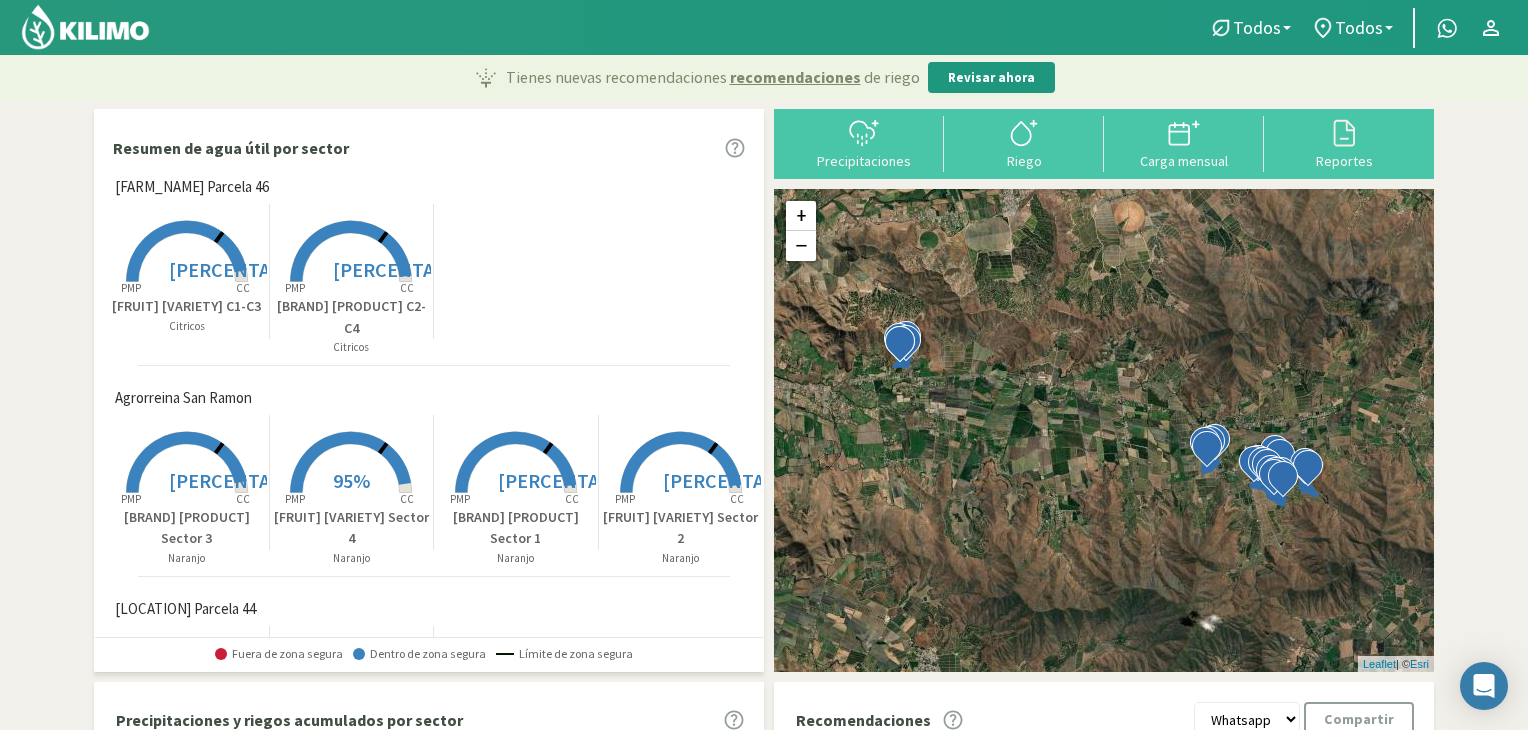 scroll, scrollTop: 45, scrollLeft: 0, axis: vertical 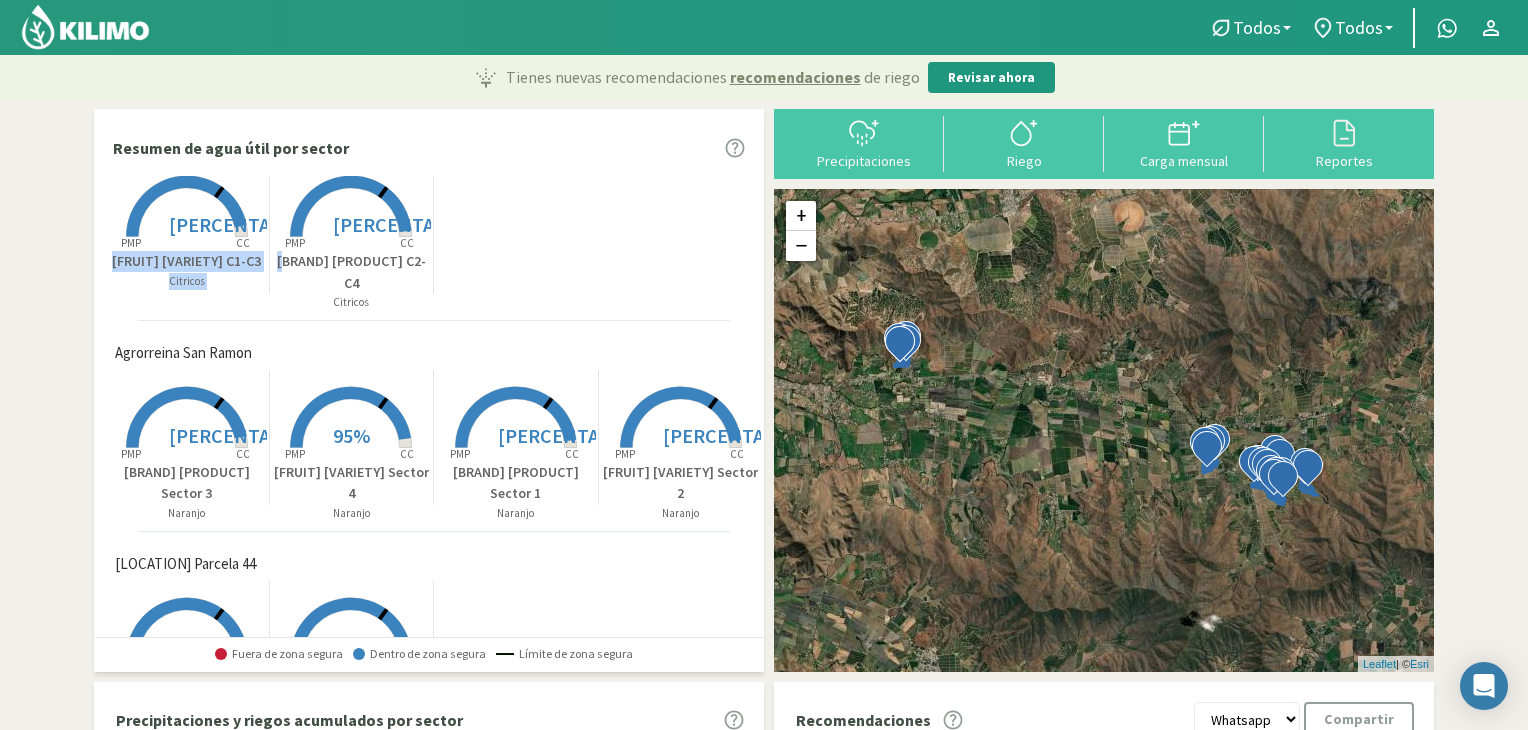 drag, startPoint x: 753, startPoint y: 264, endPoint x: 760, endPoint y: 317, distance: 53.460266 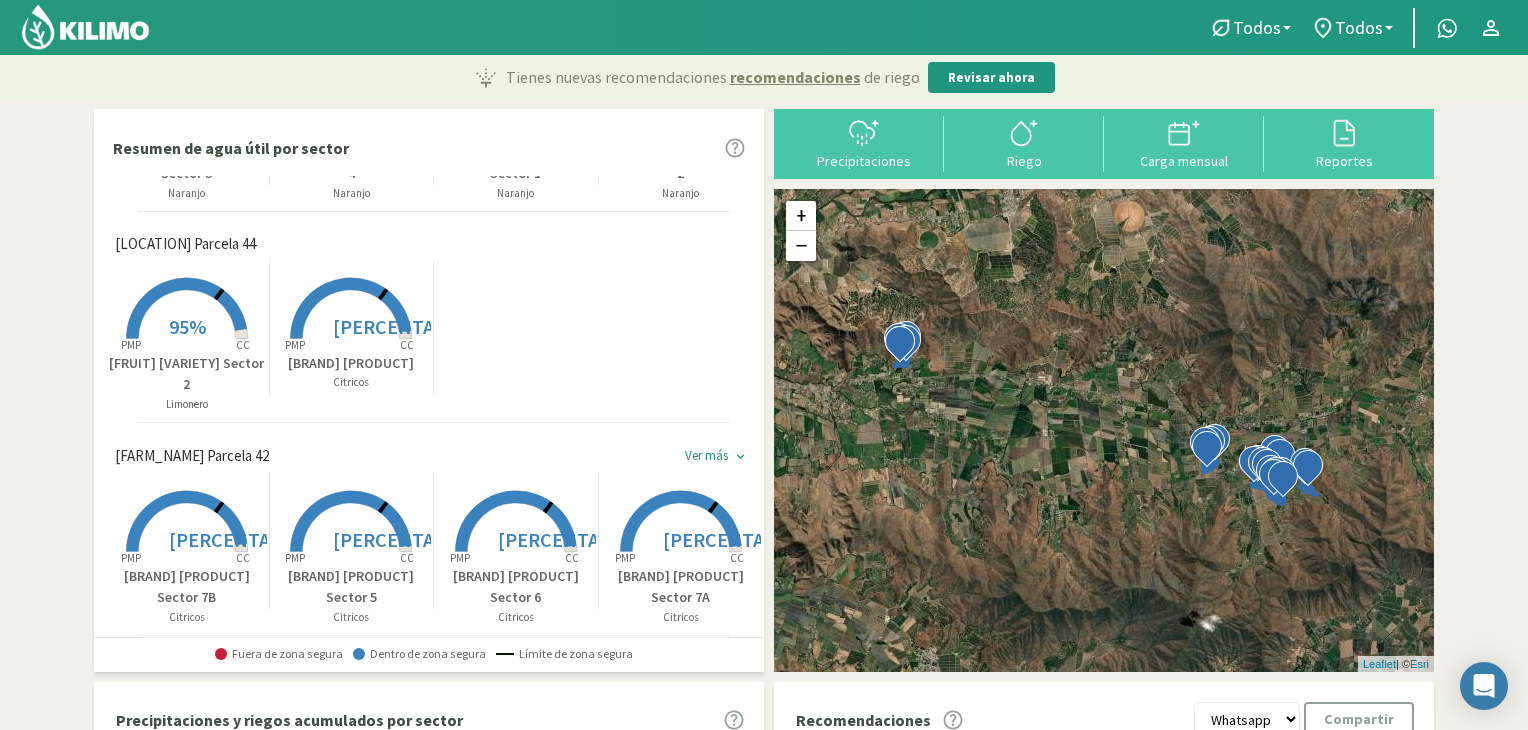 scroll, scrollTop: 0, scrollLeft: 0, axis: both 